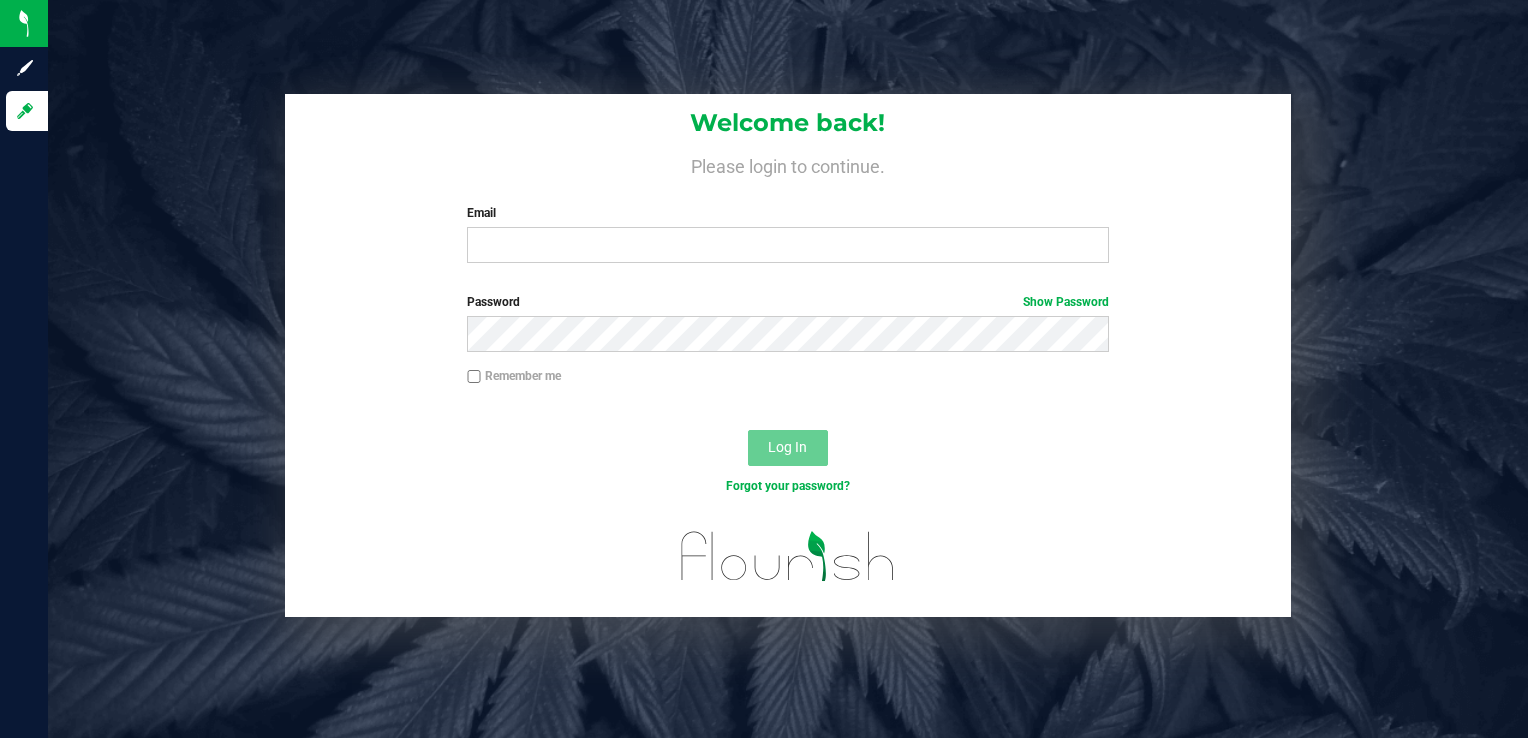 scroll, scrollTop: 0, scrollLeft: 0, axis: both 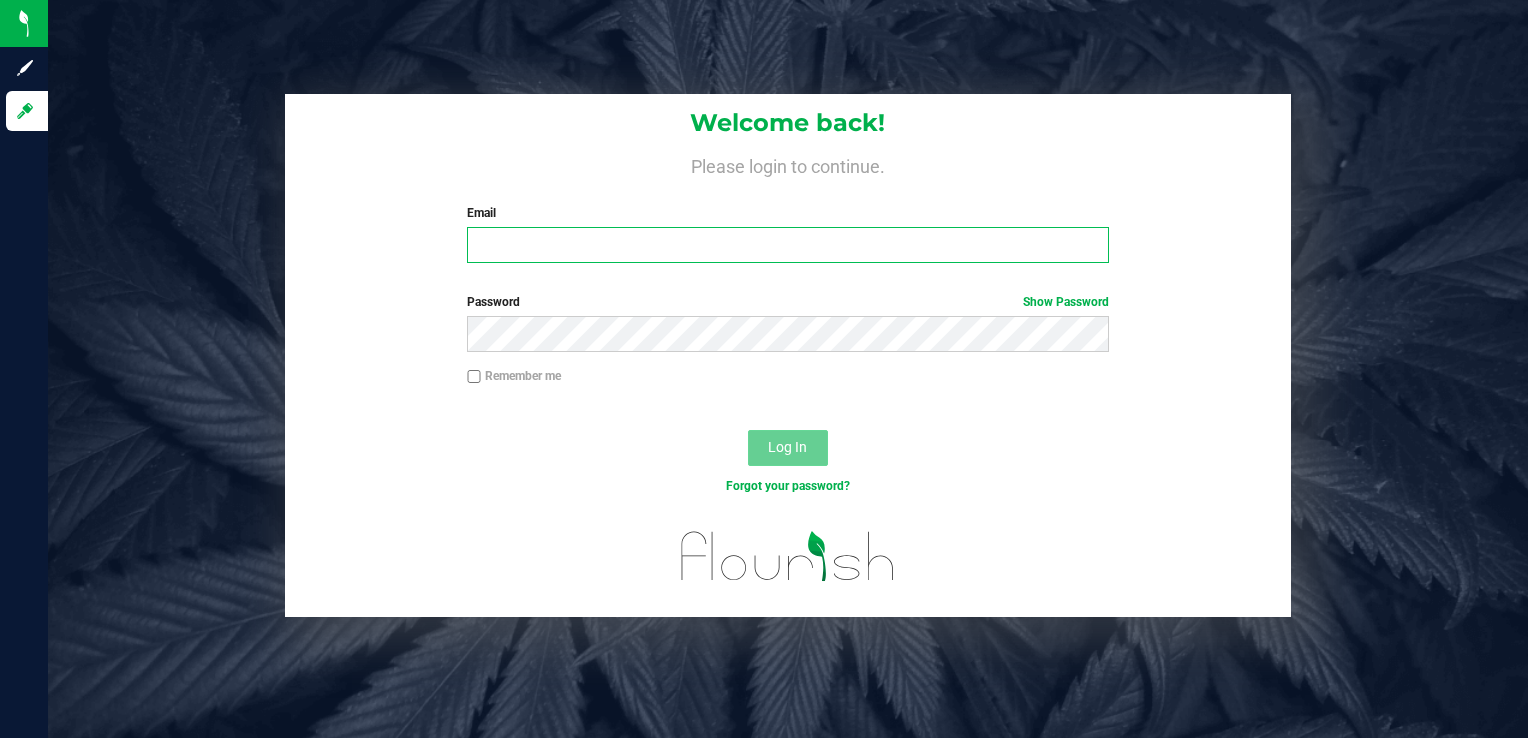 type on "[EMAIL]" 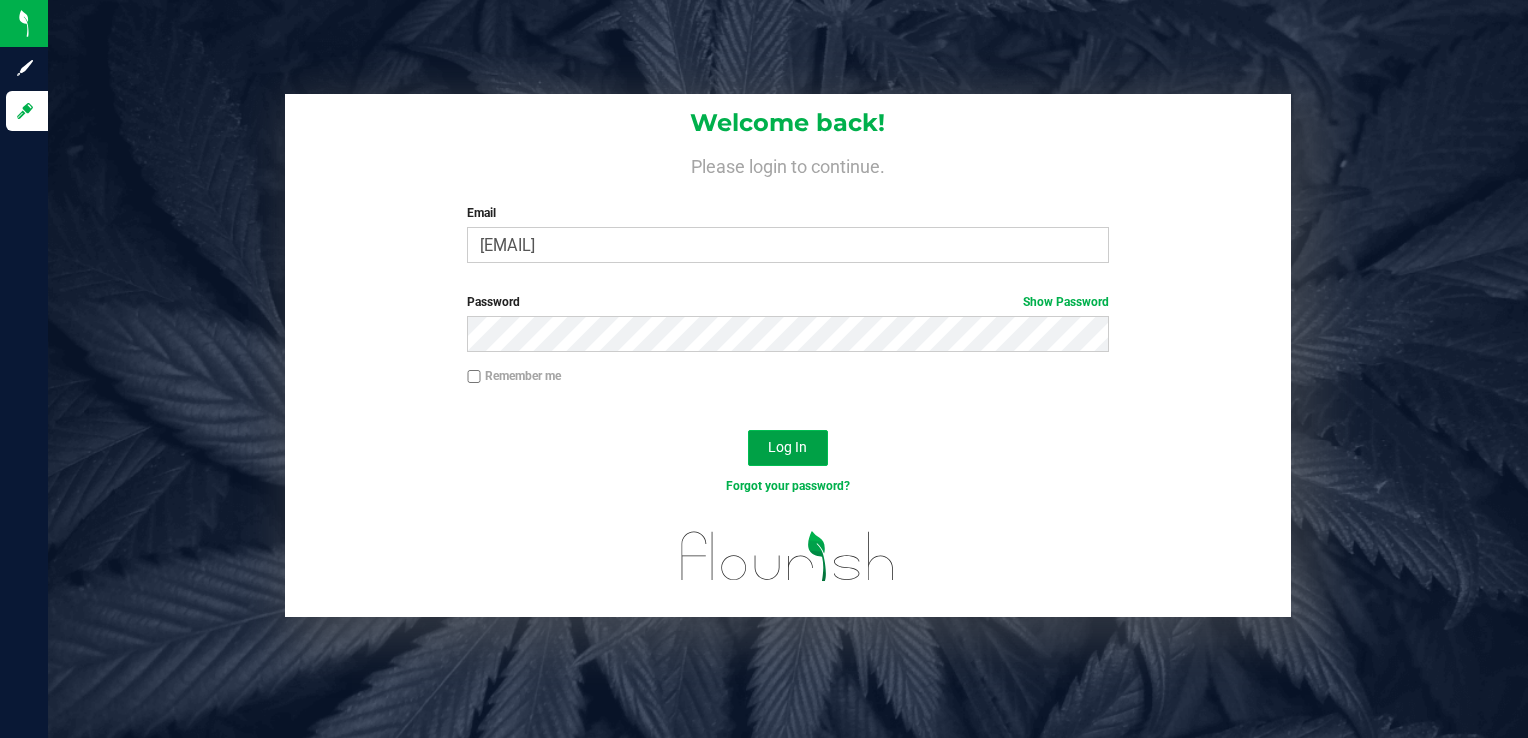 click on "Log In" at bounding box center (787, 447) 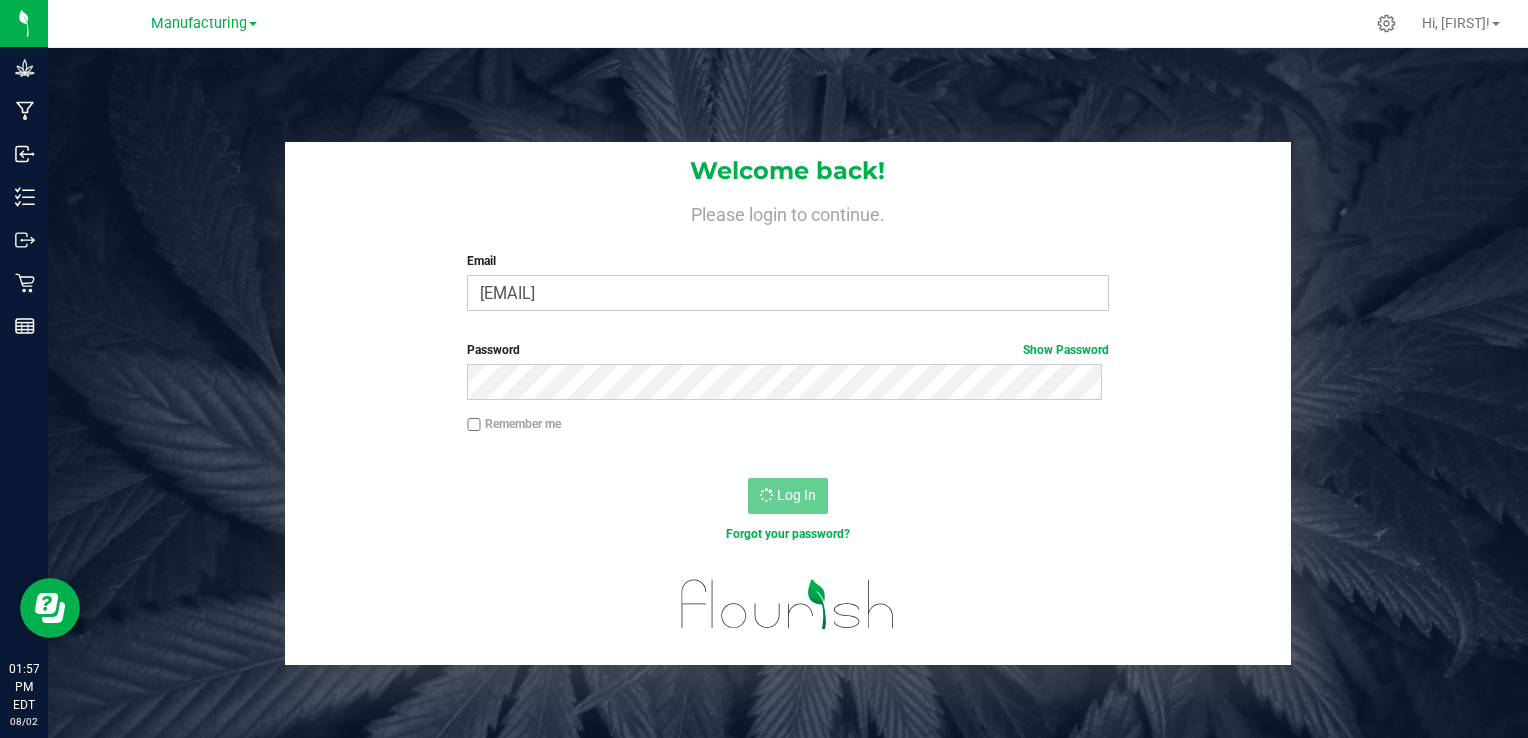 scroll, scrollTop: 0, scrollLeft: 0, axis: both 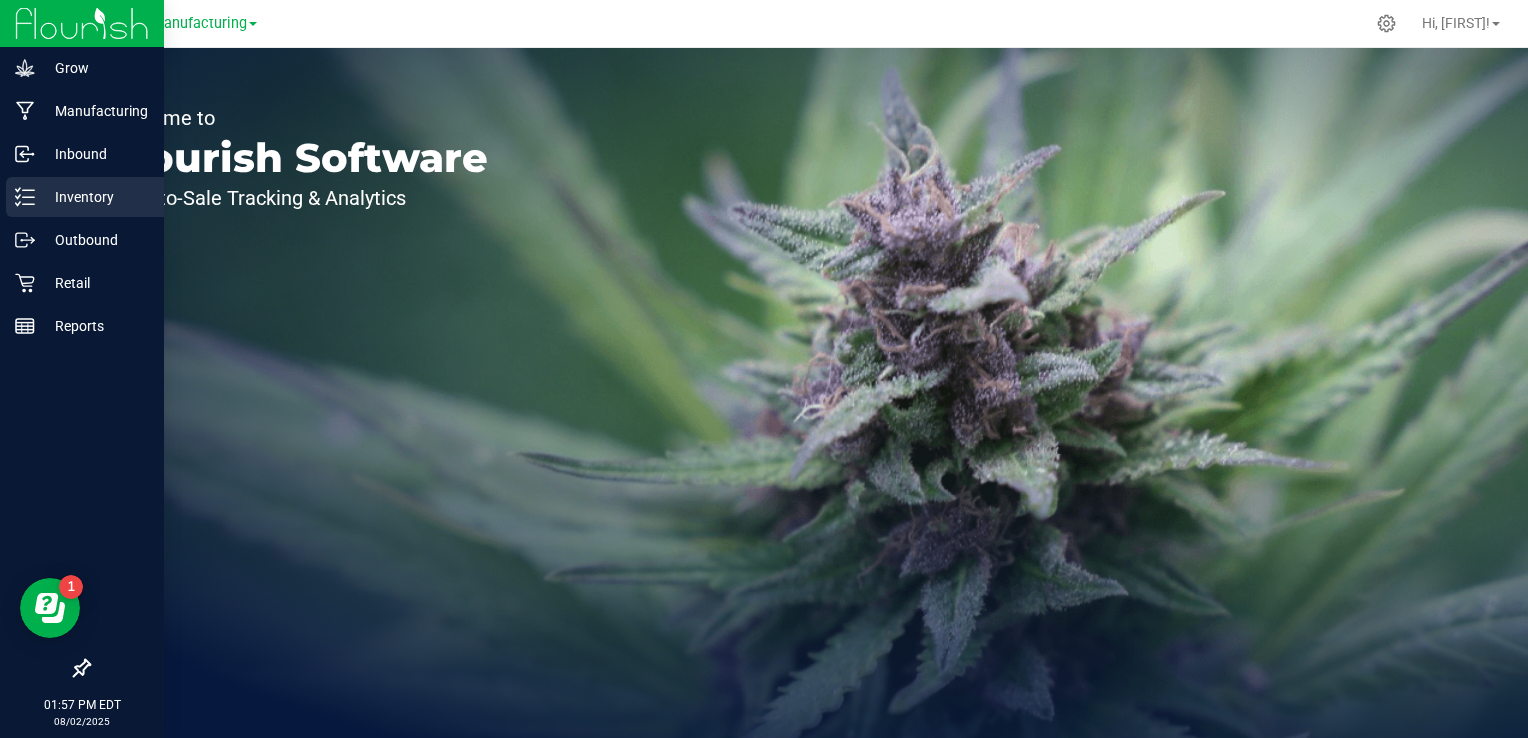 click 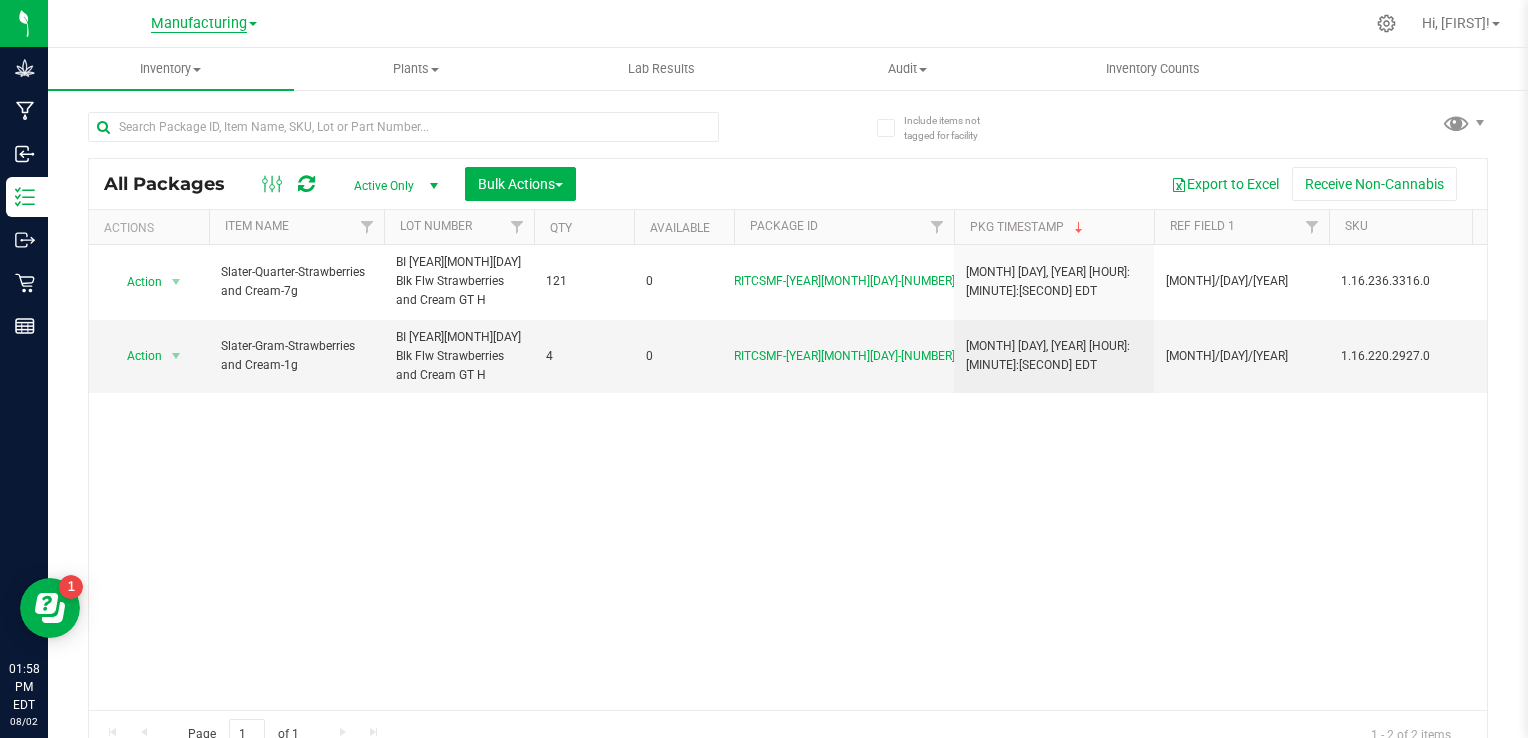 click on "Manufacturing" at bounding box center [199, 24] 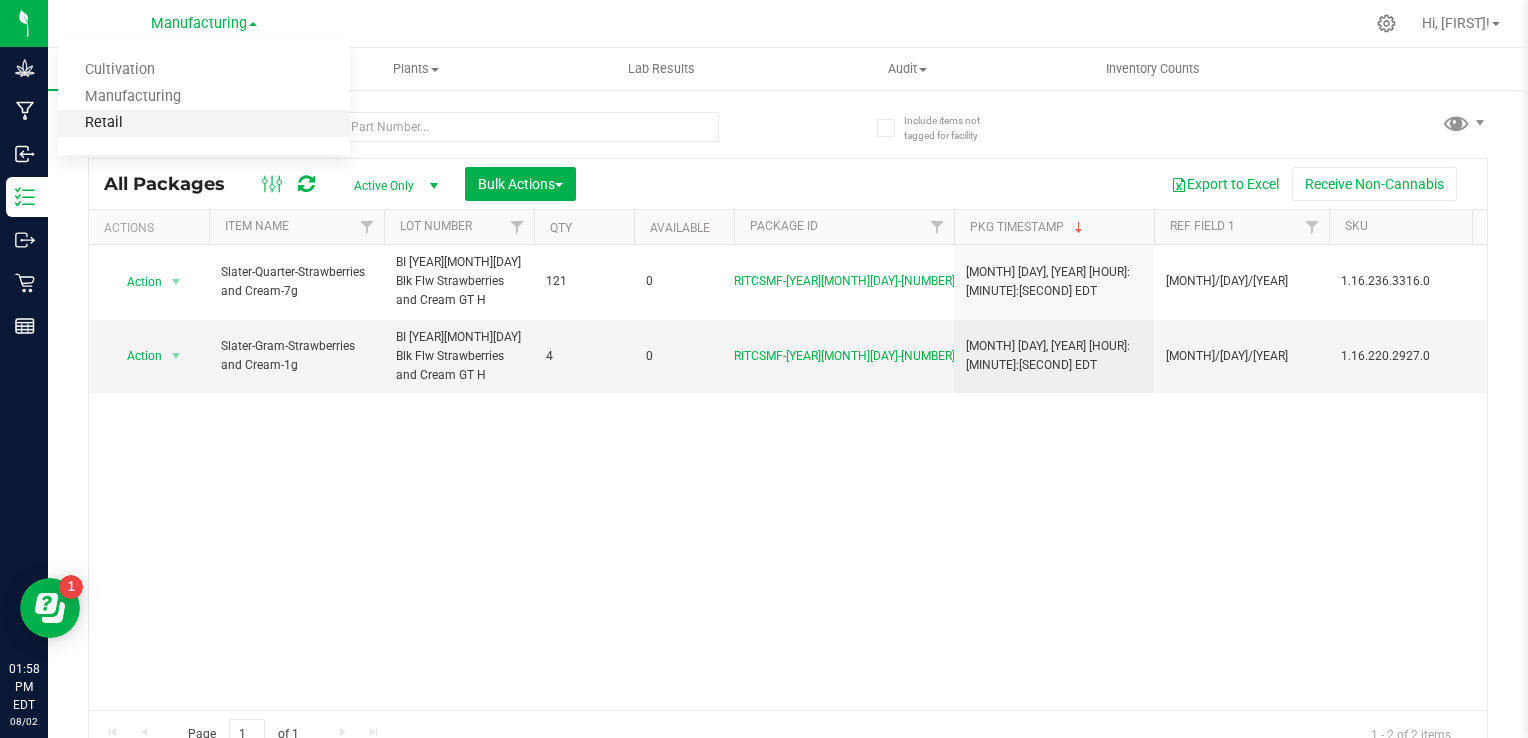 click on "Retail" at bounding box center [204, 123] 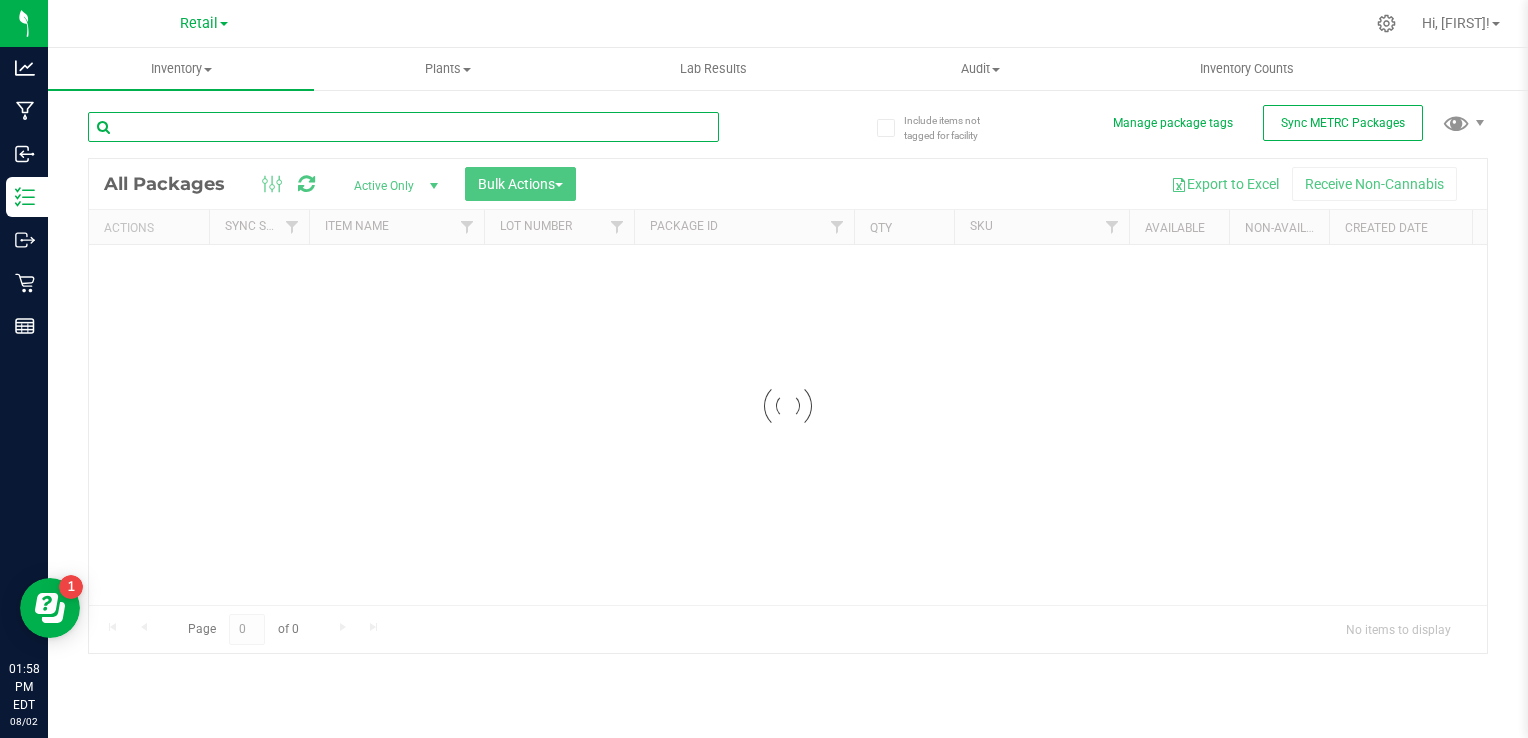 click at bounding box center (403, 127) 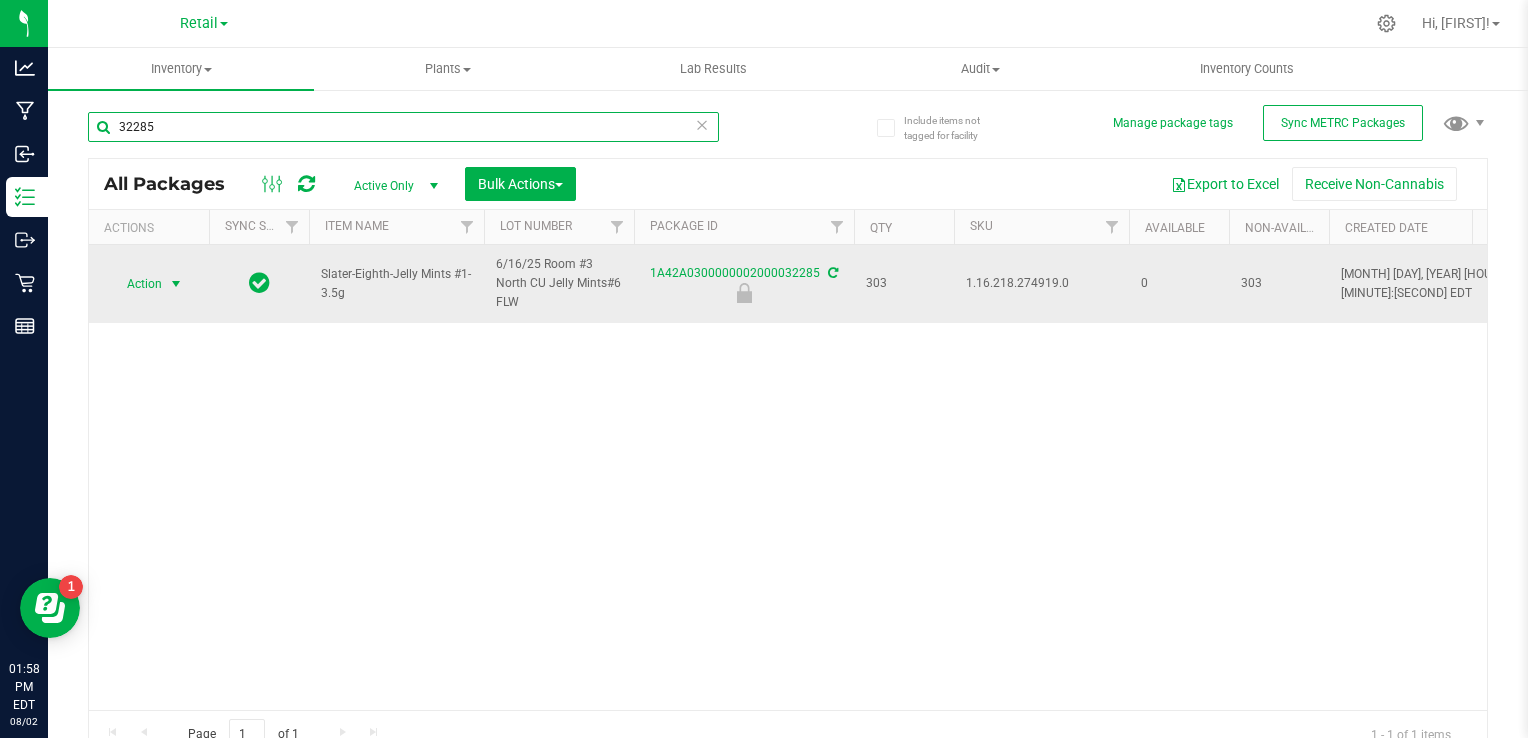 type on "32285" 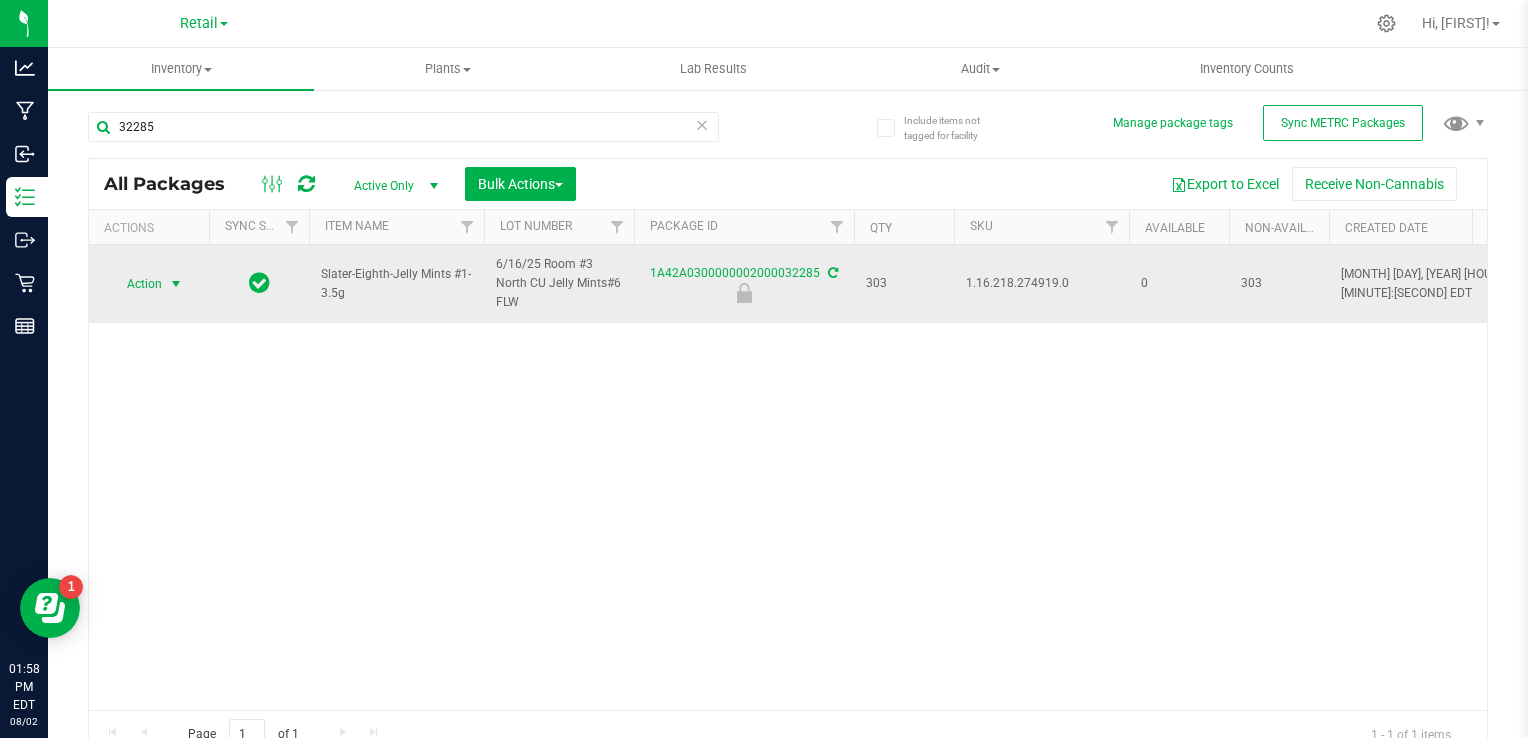click on "Action" at bounding box center (136, 284) 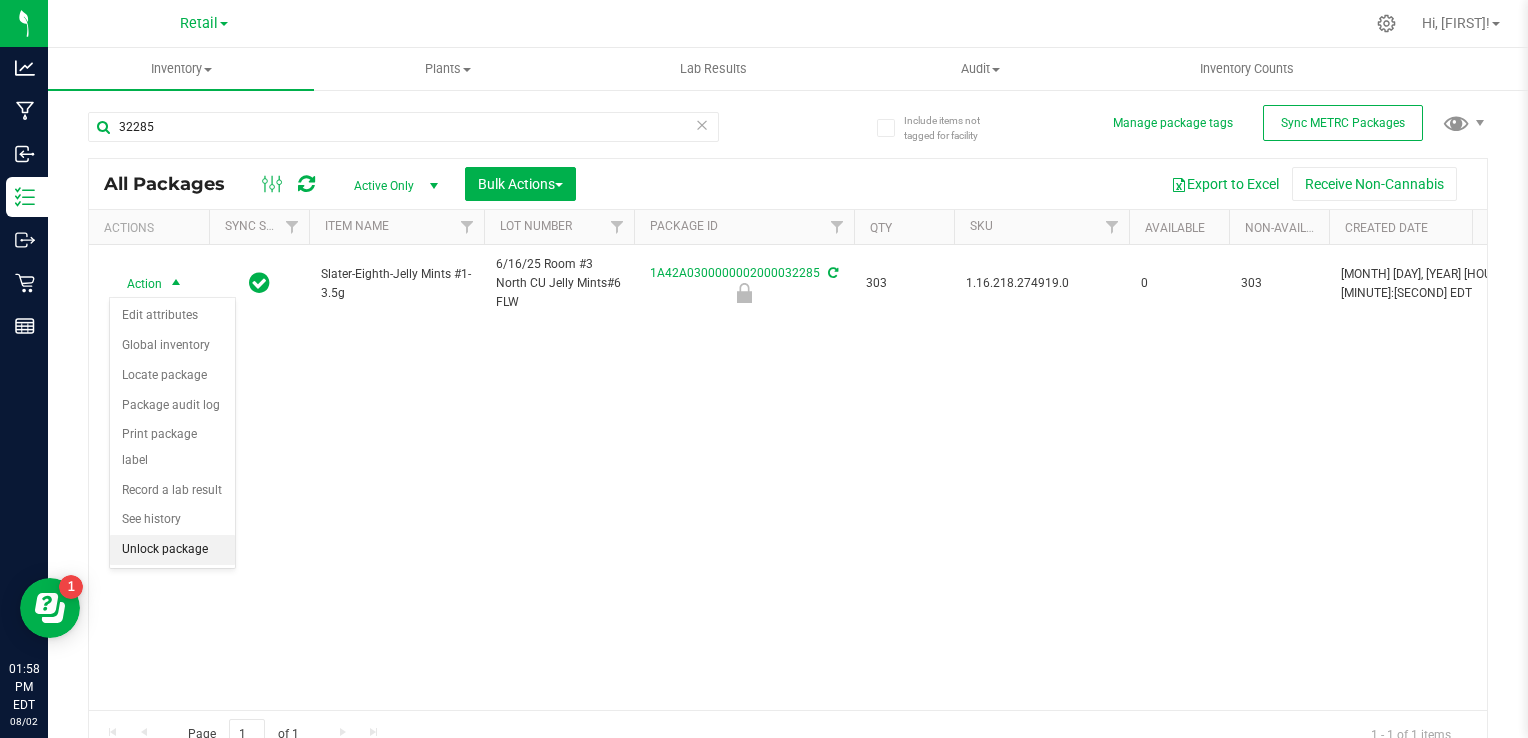 click on "Unlock package" at bounding box center [172, 550] 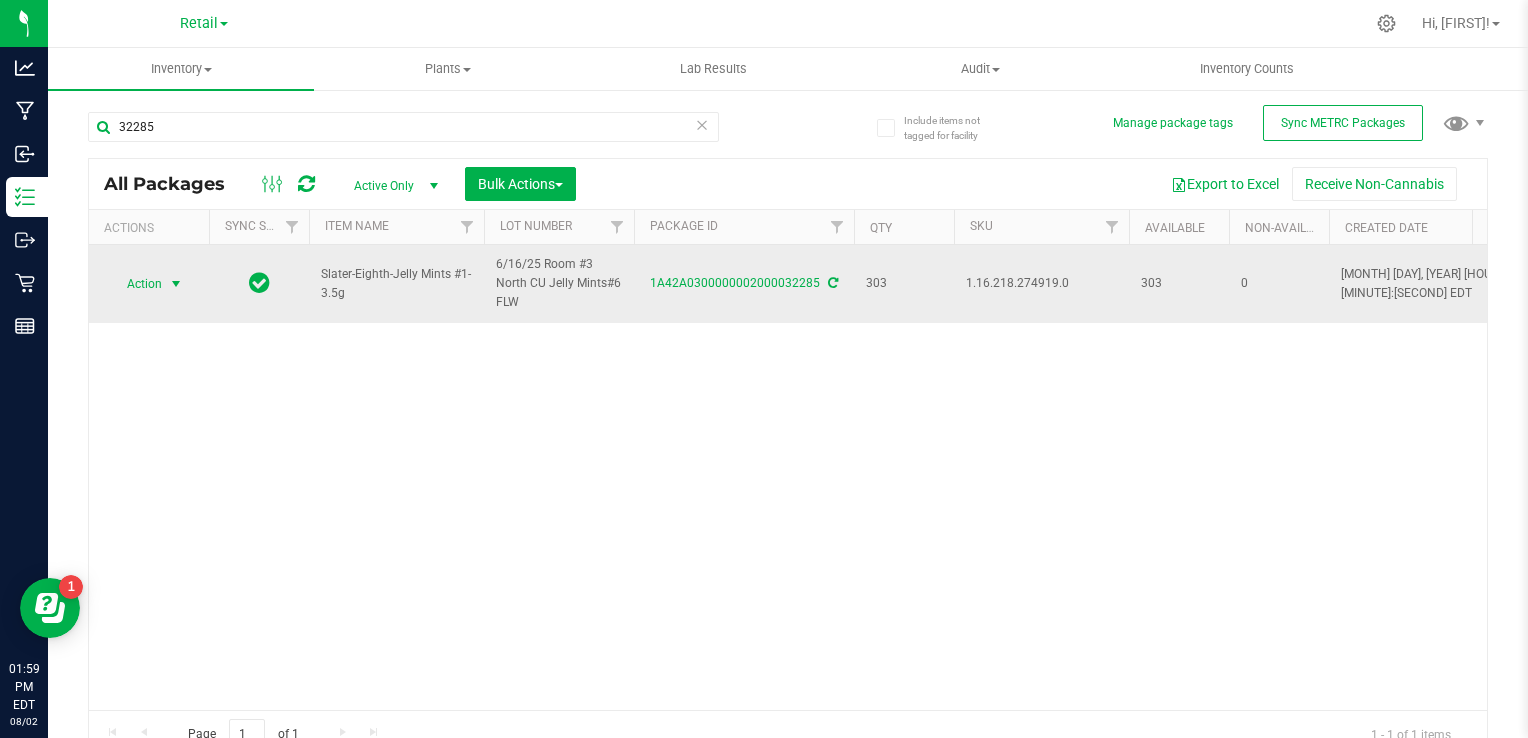 click on "Action" at bounding box center (136, 284) 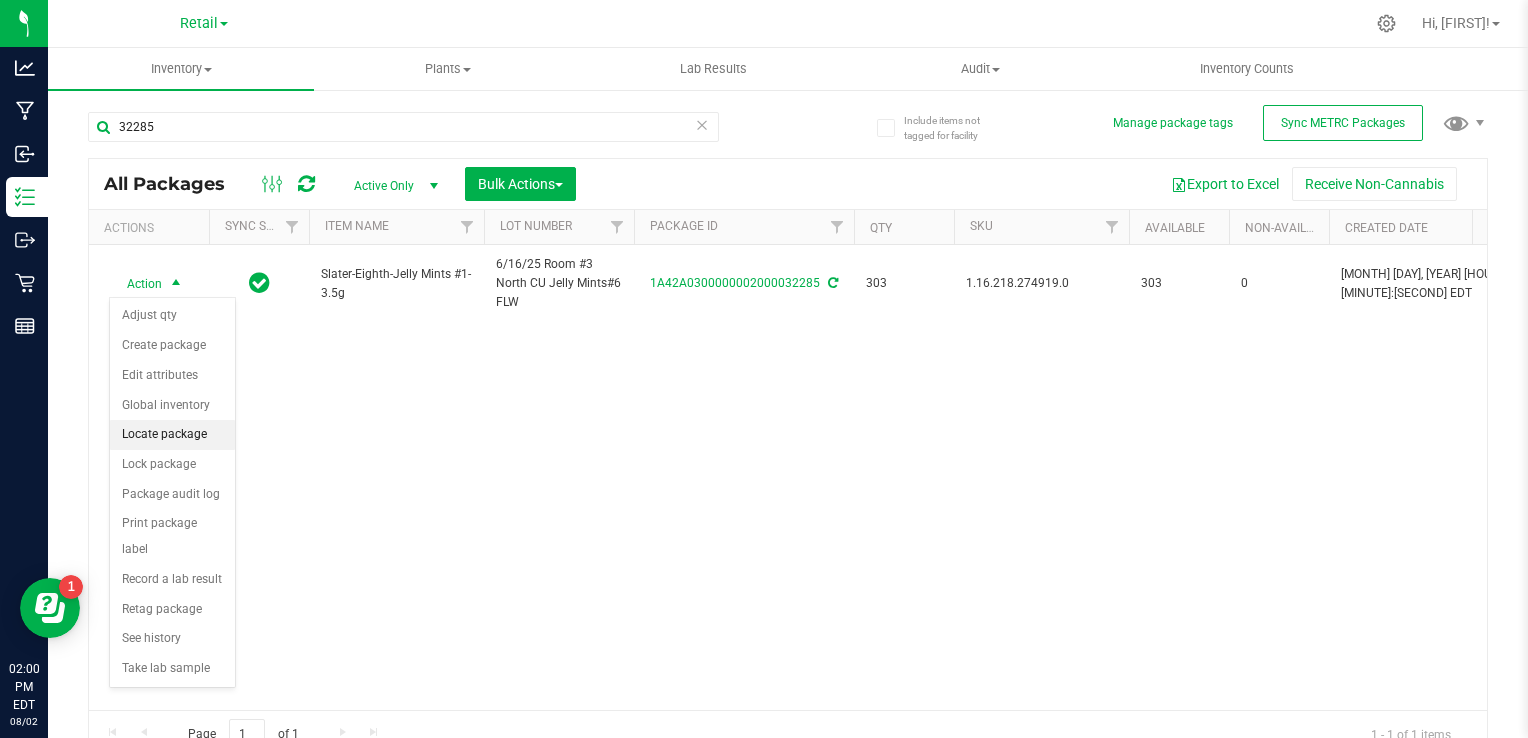 click on "Locate package" at bounding box center (172, 435) 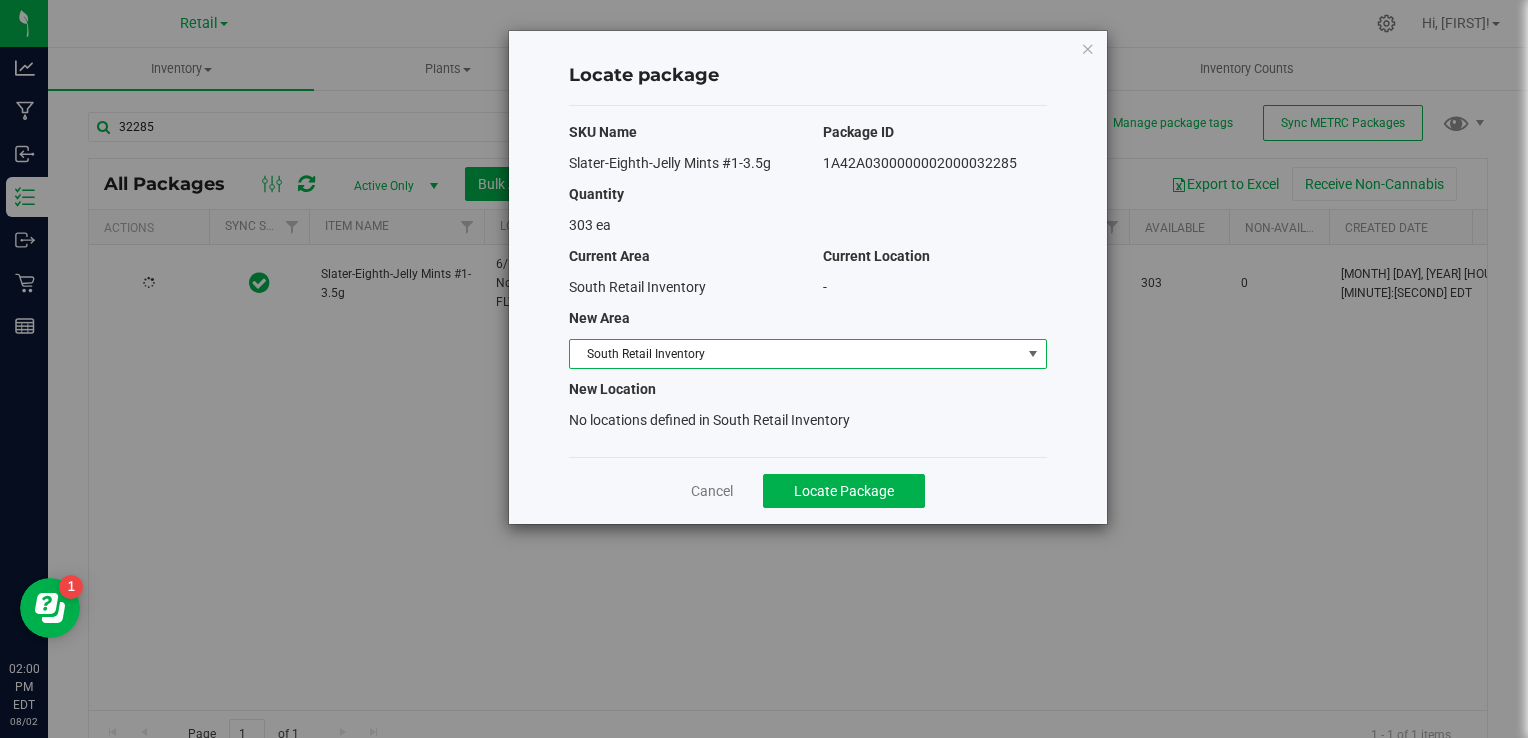 click on "South Retail Inventory" at bounding box center [795, 354] 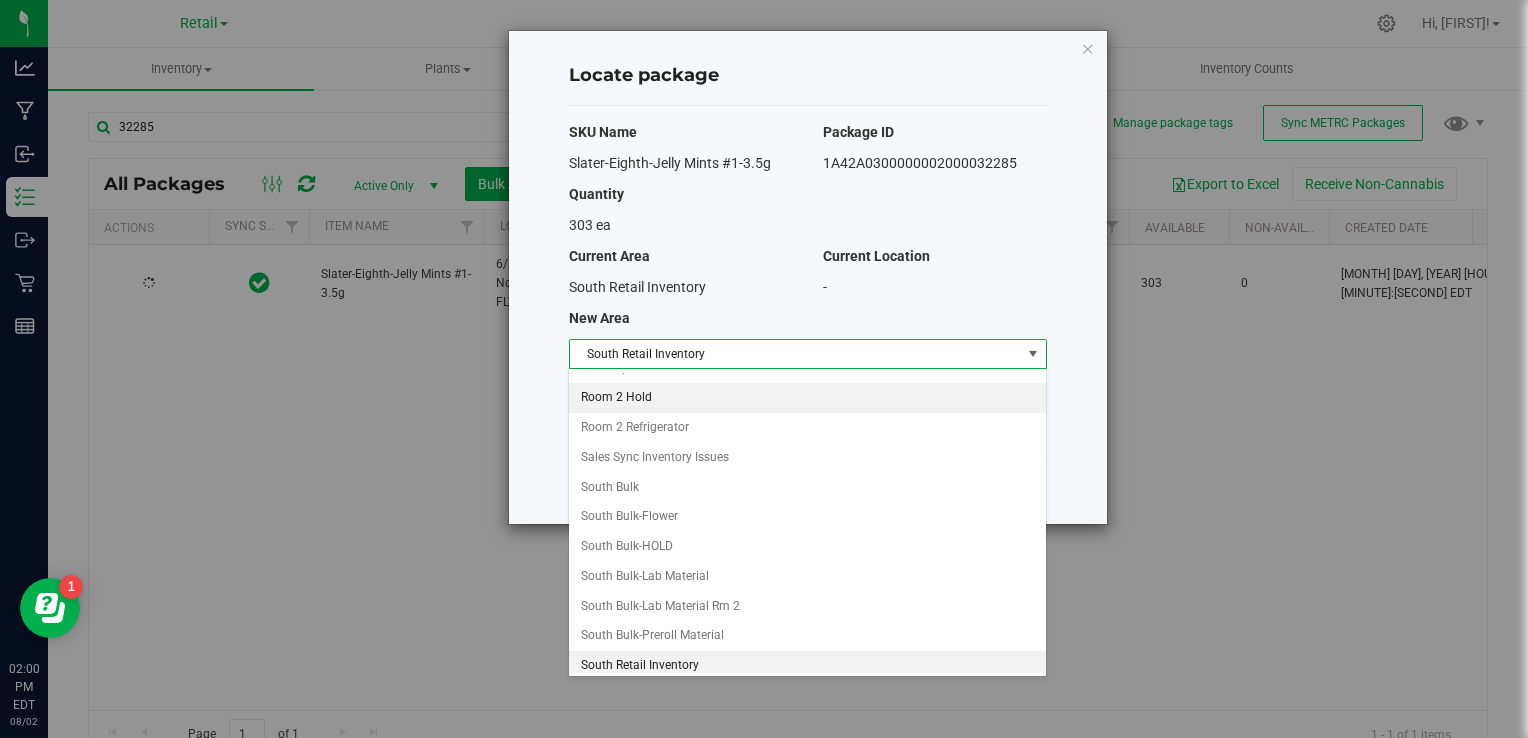 scroll, scrollTop: 0, scrollLeft: 0, axis: both 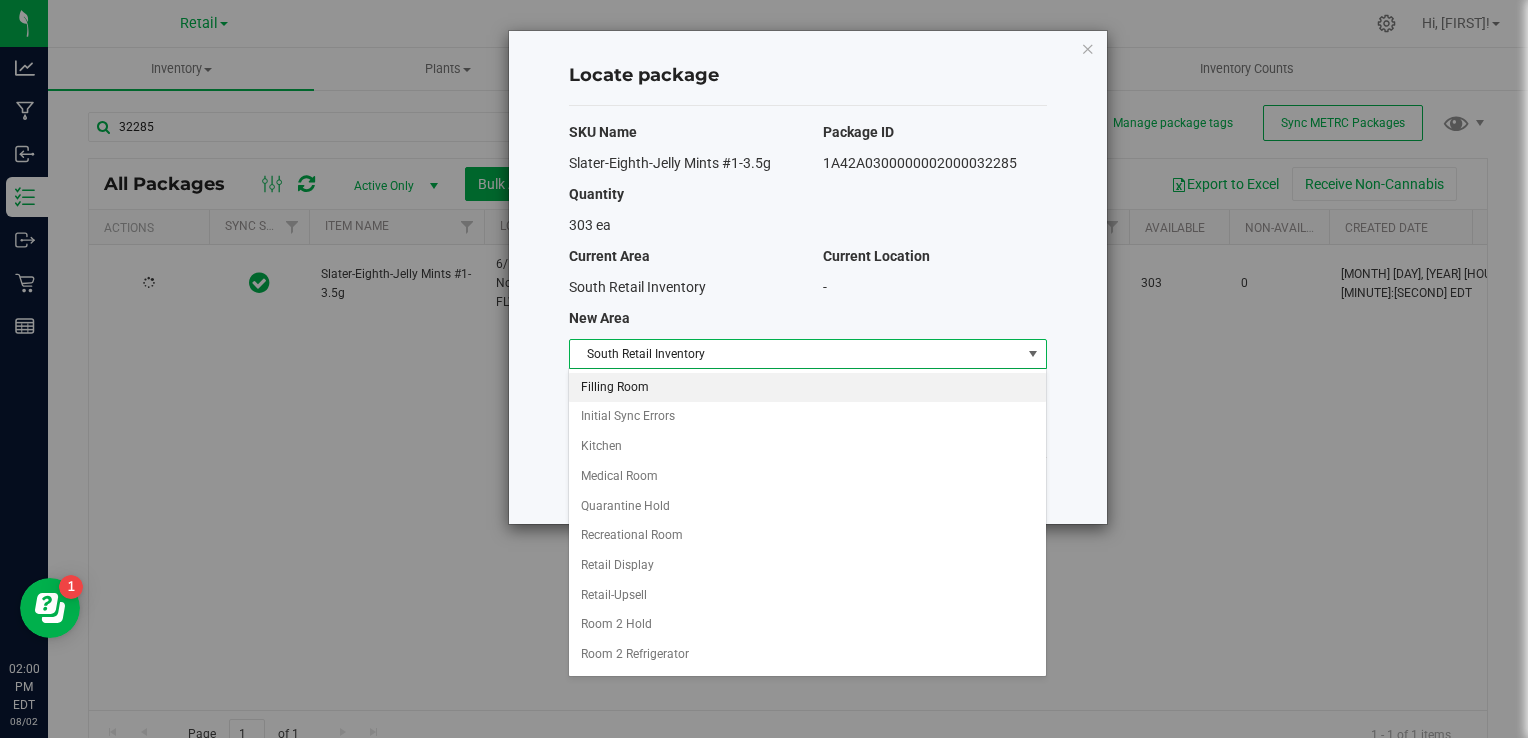 click on "Filling Room" at bounding box center (807, 388) 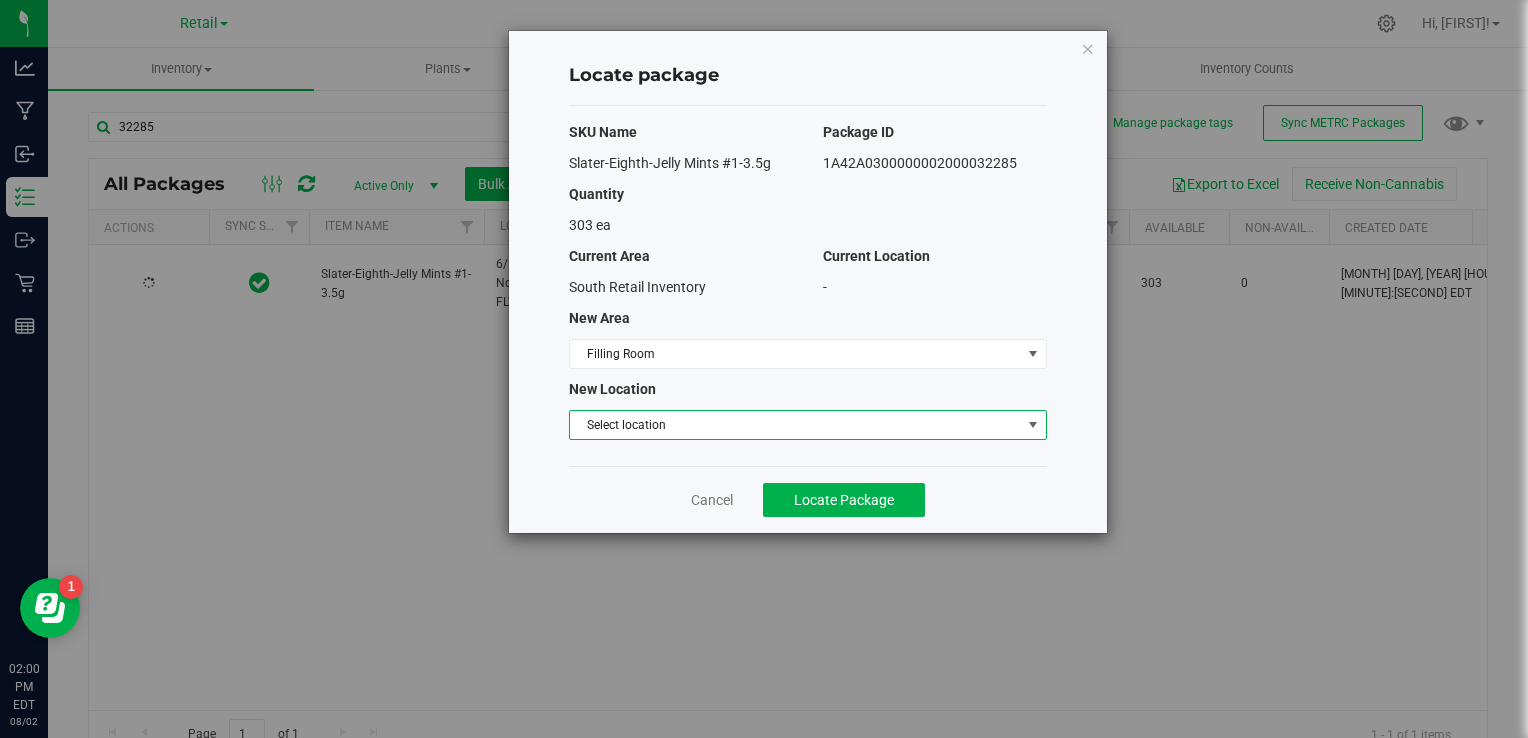 click on "Select location" at bounding box center (795, 425) 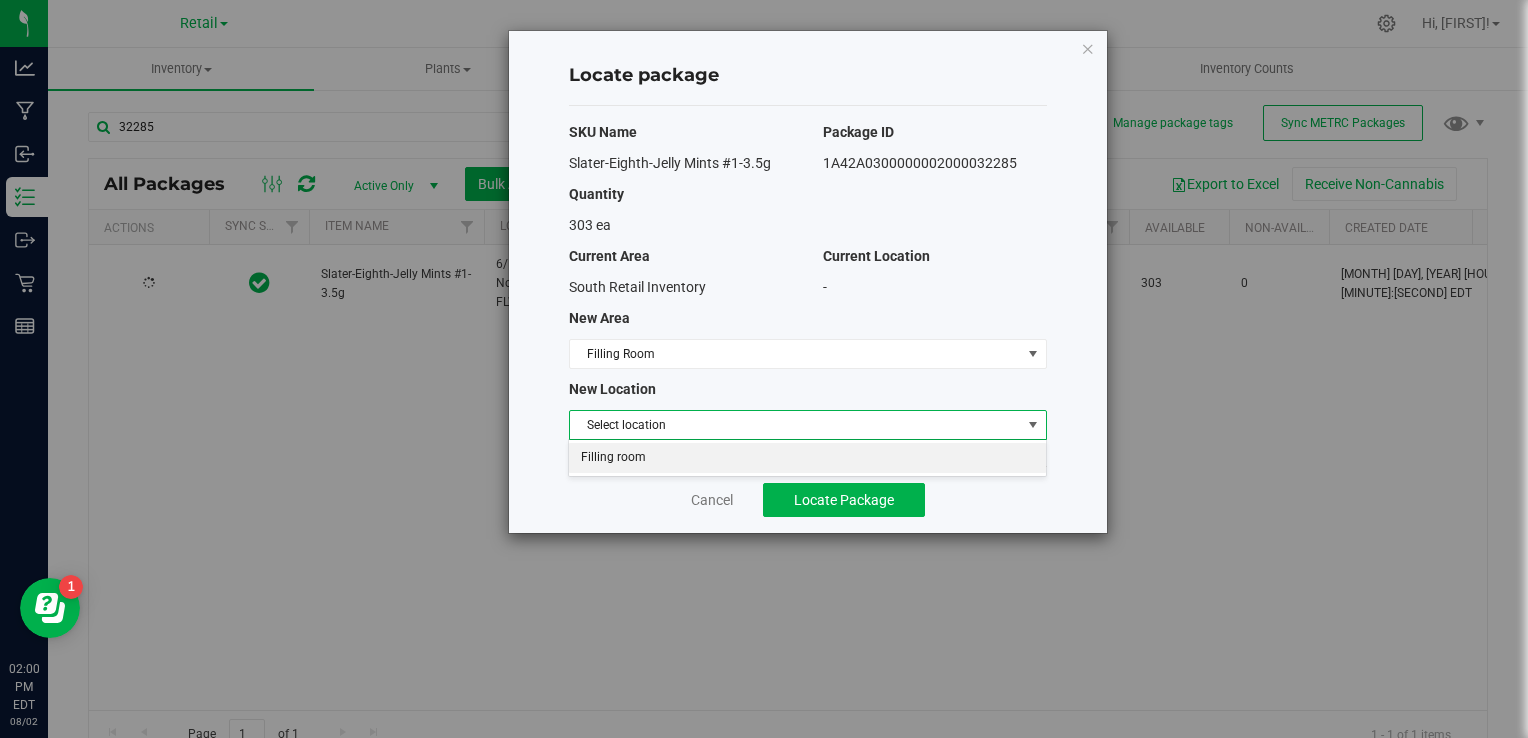 click on "Filling room" at bounding box center (807, 458) 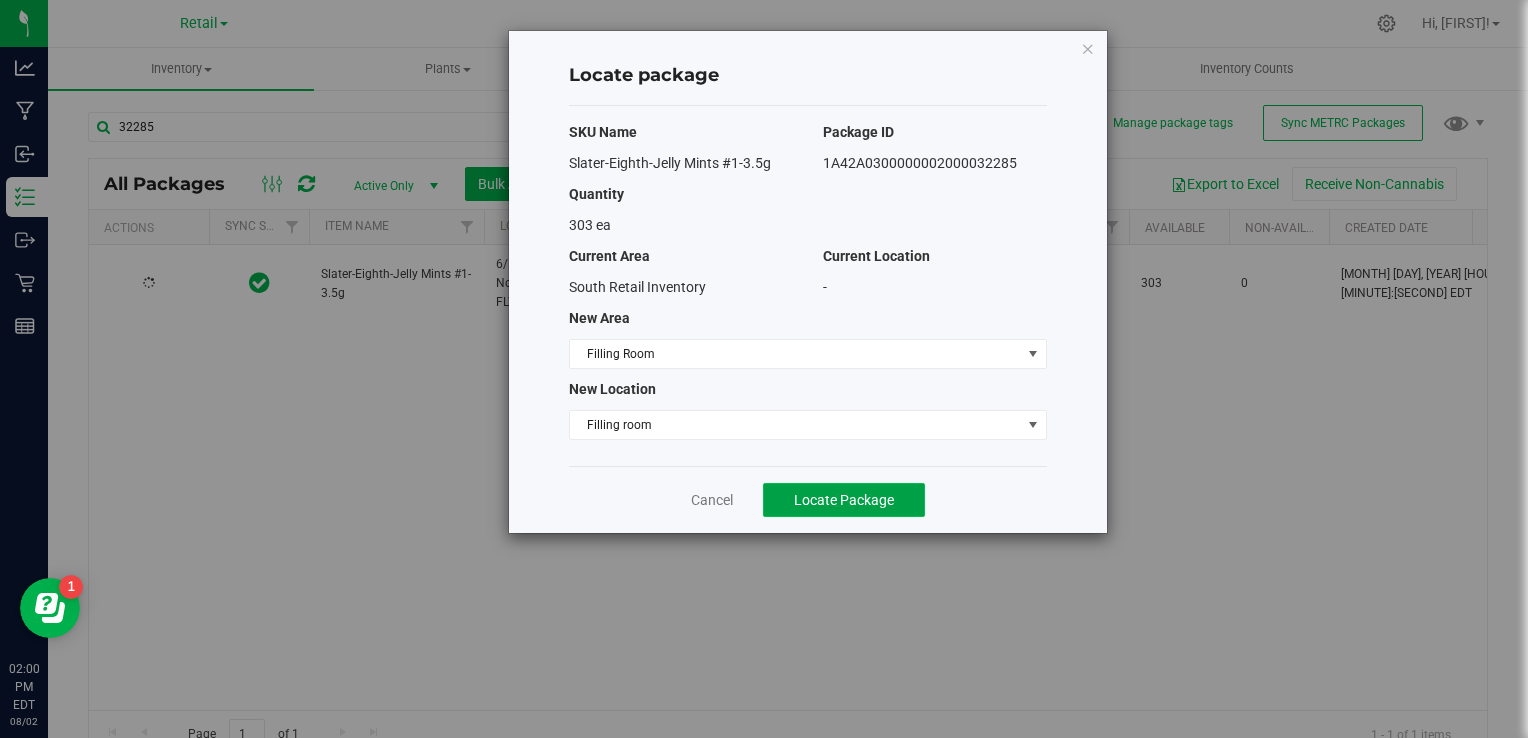click on "Locate Package" 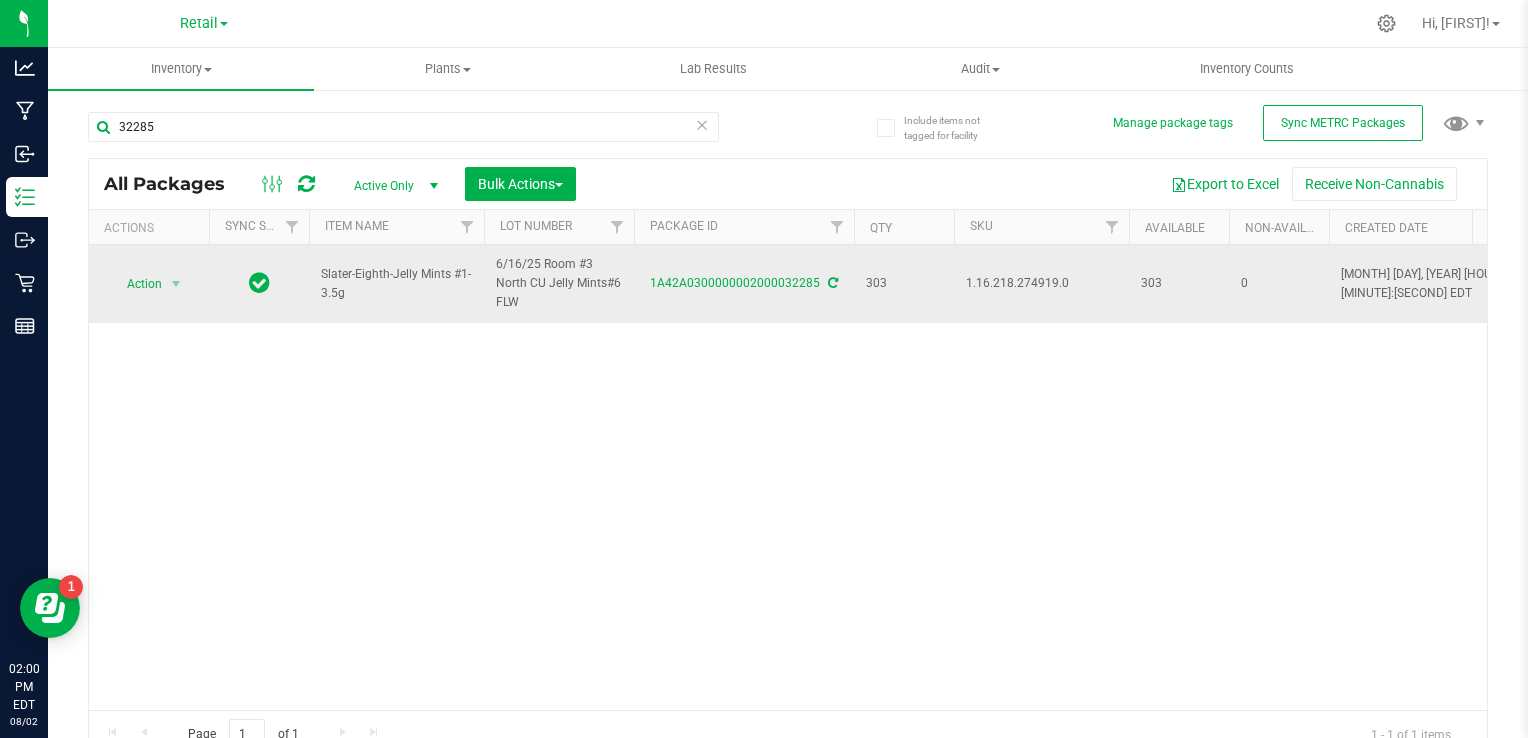 click on "1.16.218.274919.0" at bounding box center (1041, 283) 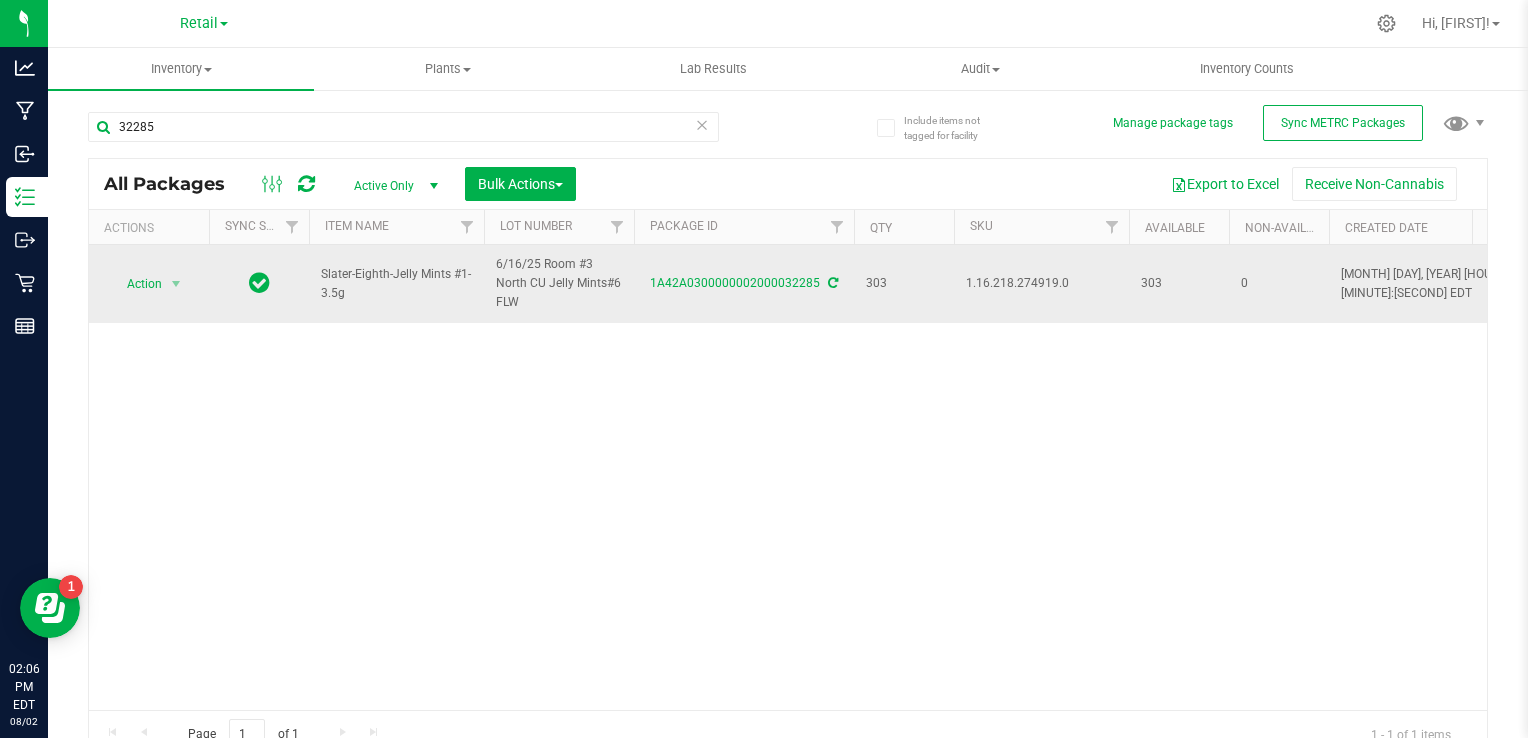 copy on "1.16.218.274919.0" 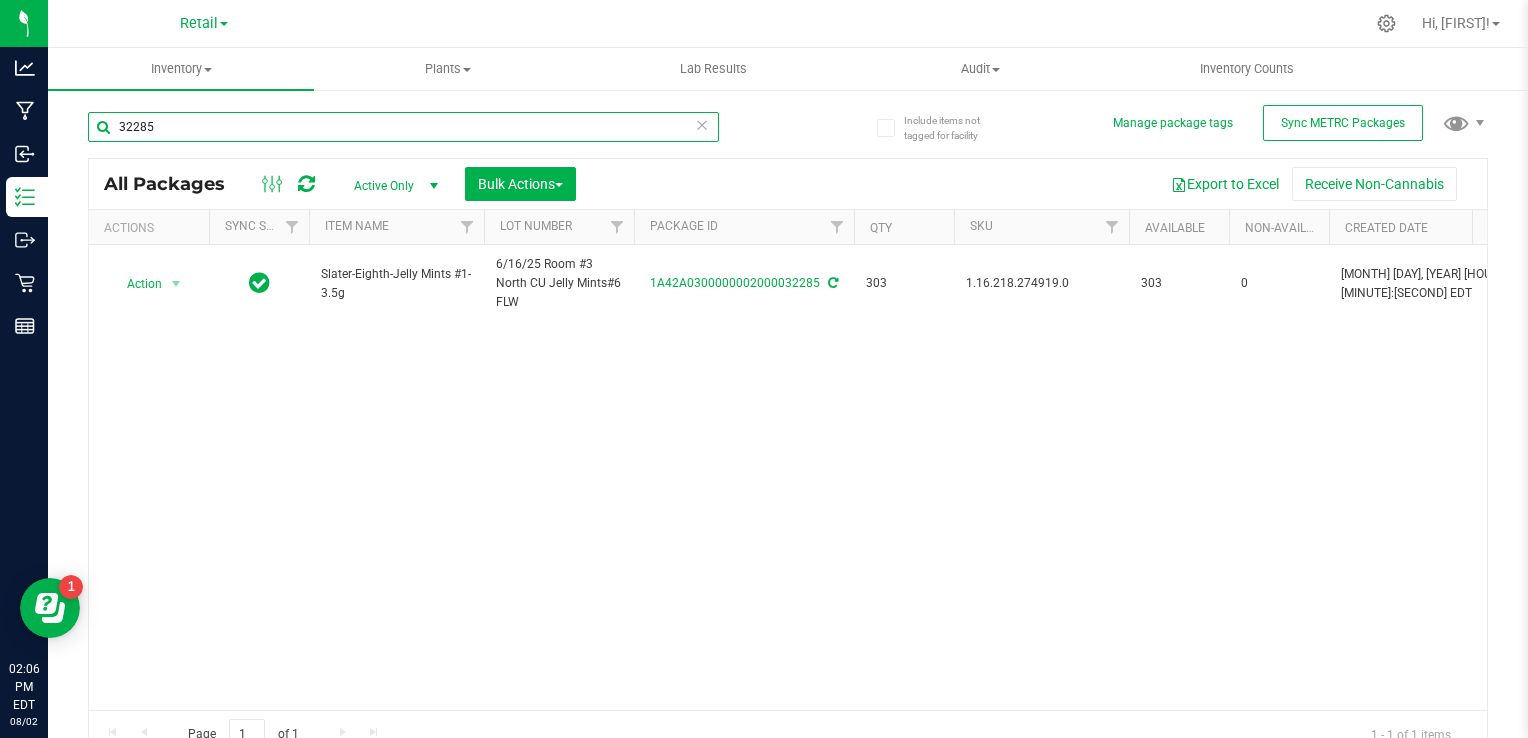 click on "32285" at bounding box center [403, 127] 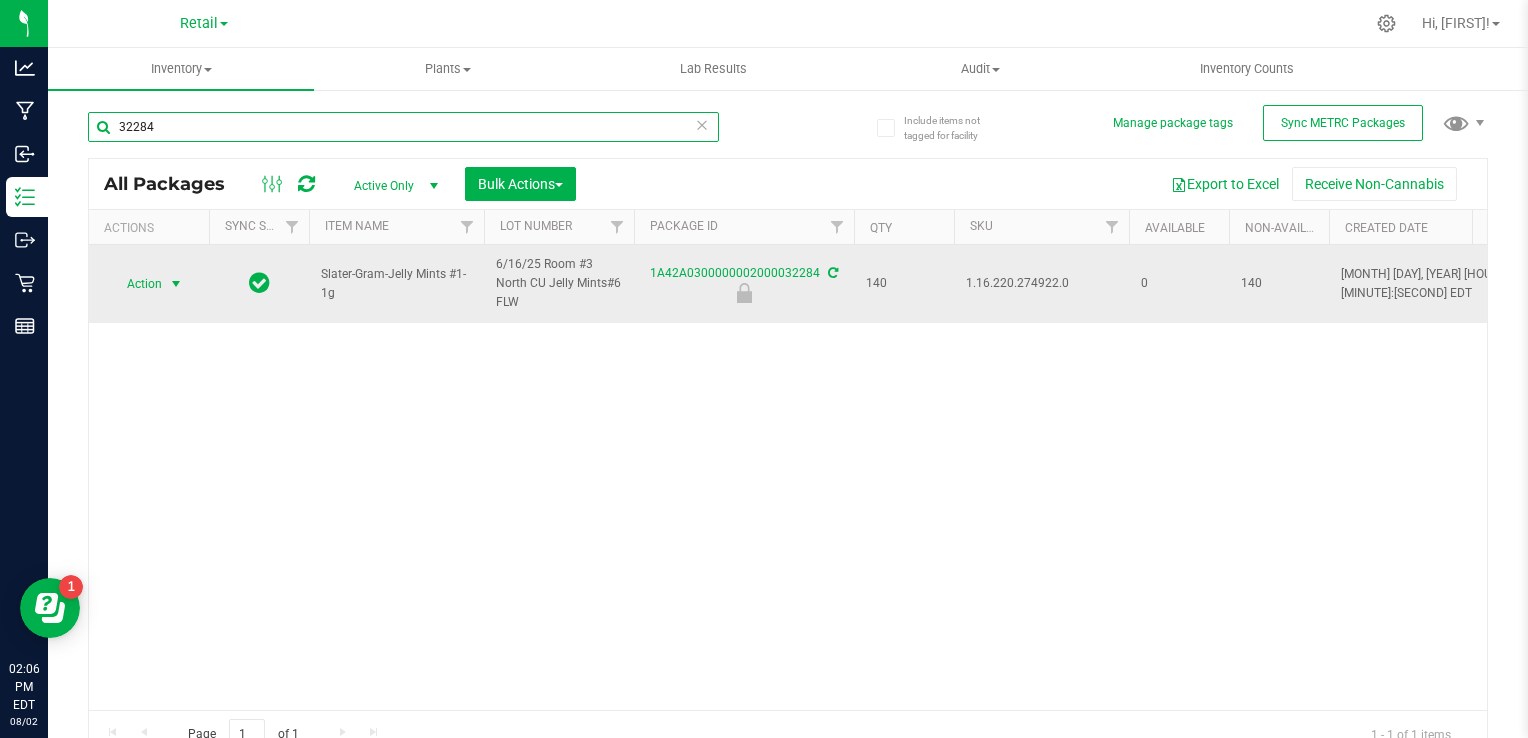 type on "32284" 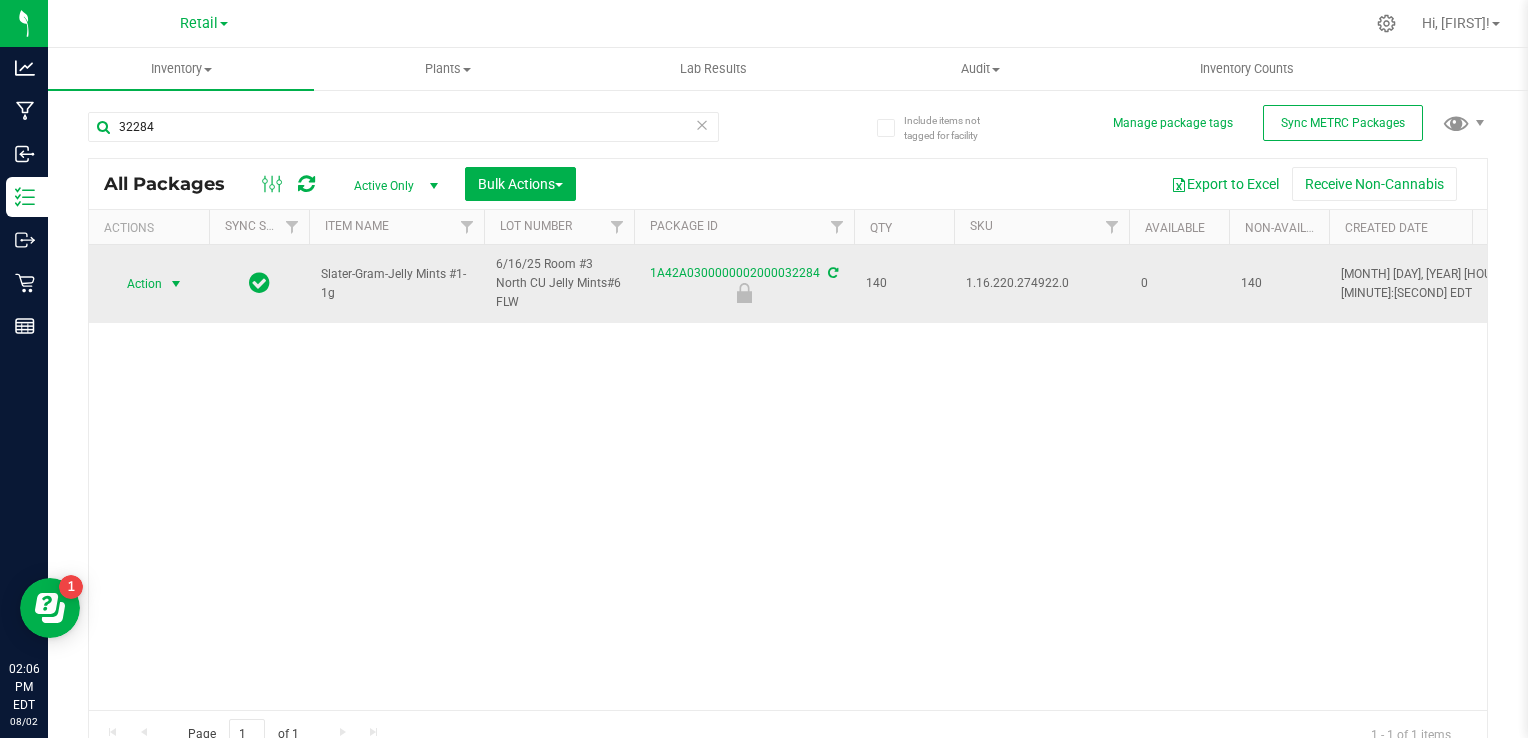 click at bounding box center [176, 284] 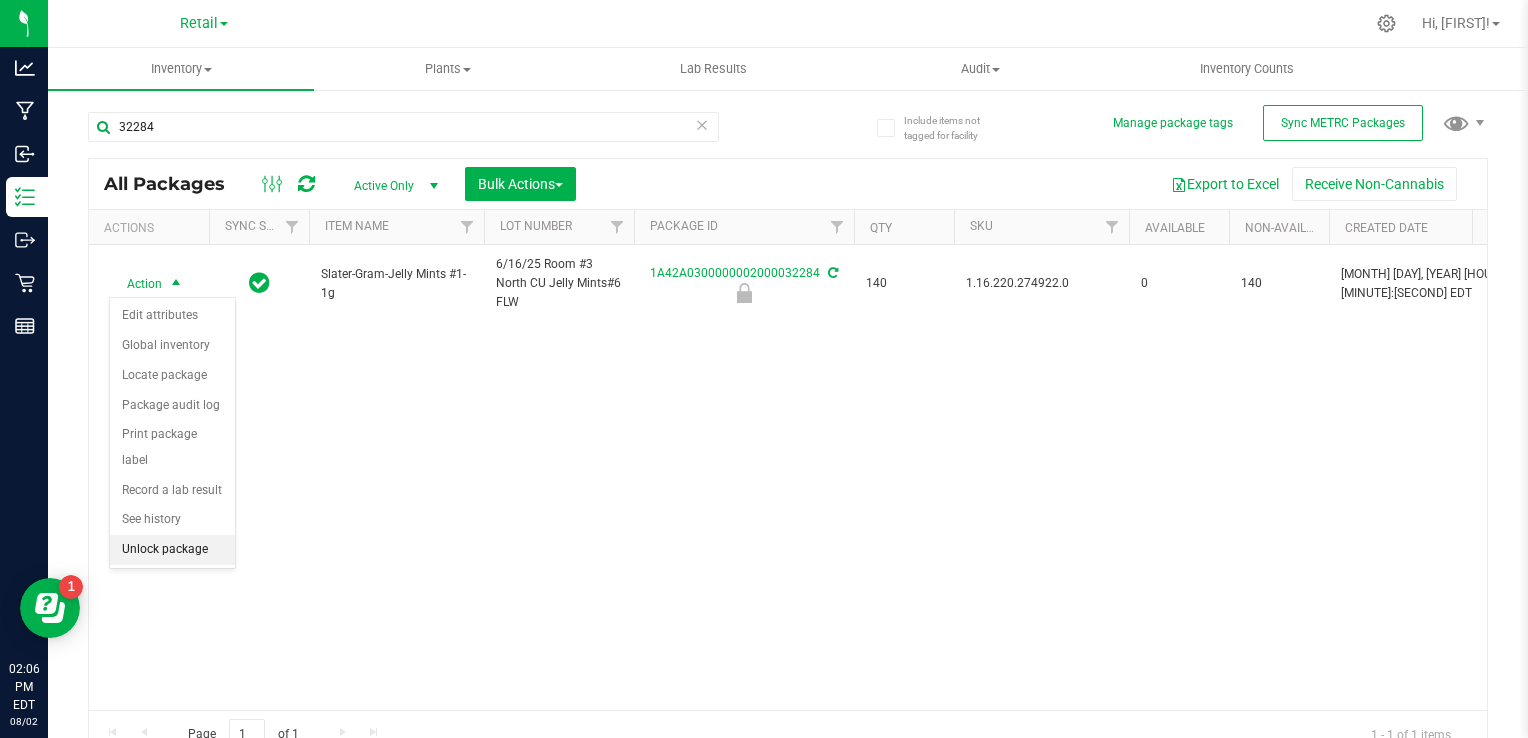 click on "Unlock package" at bounding box center (172, 550) 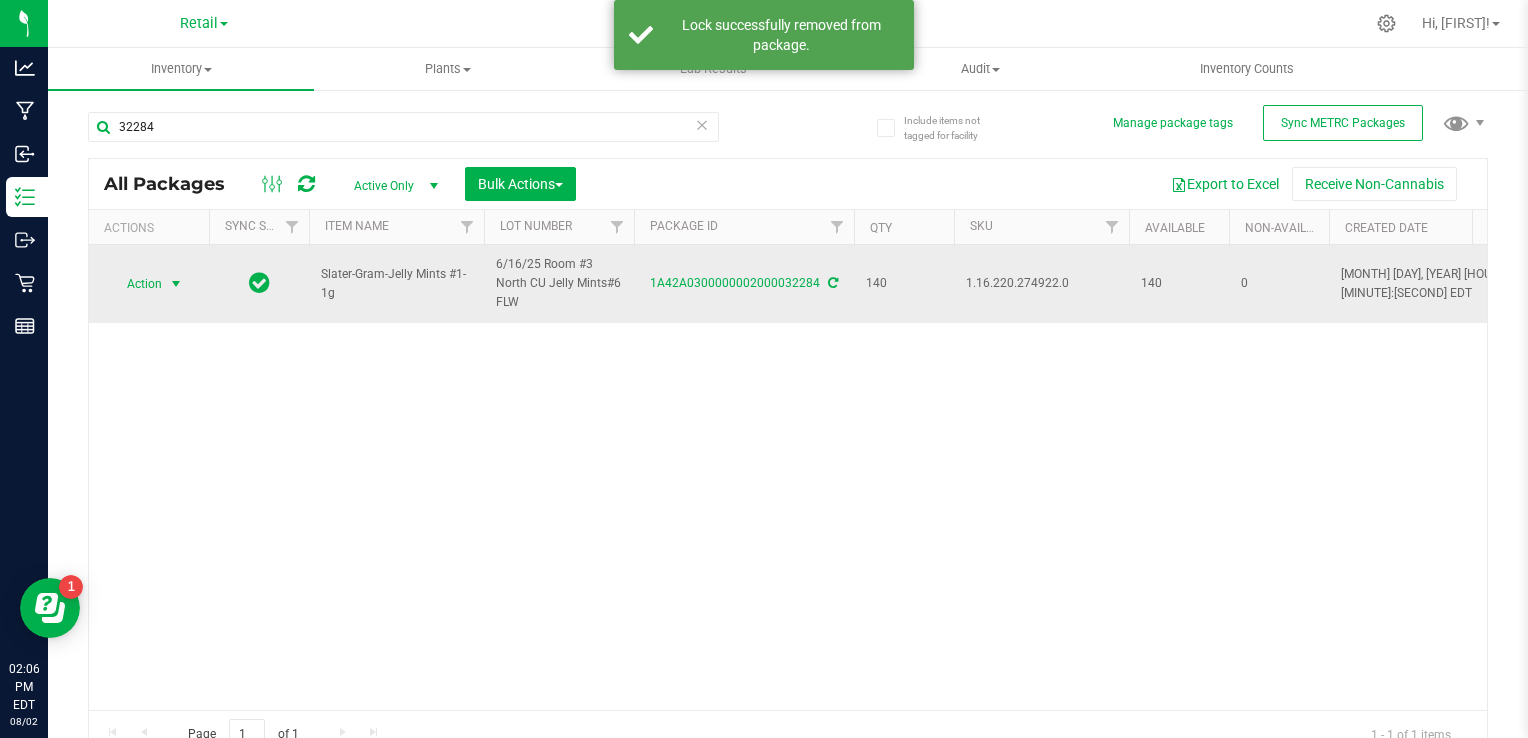 click on "Action" at bounding box center (136, 284) 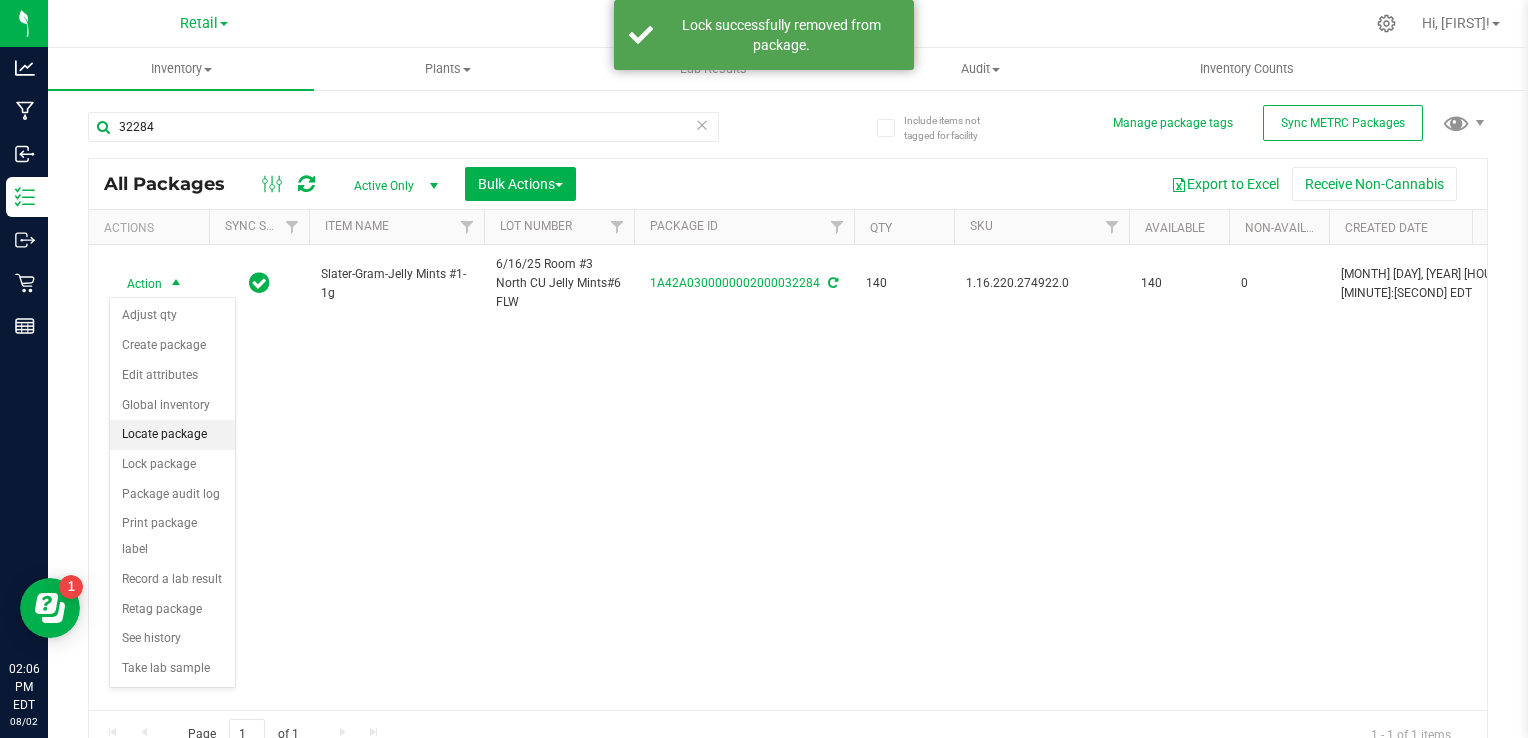 click on "Locate package" at bounding box center [172, 435] 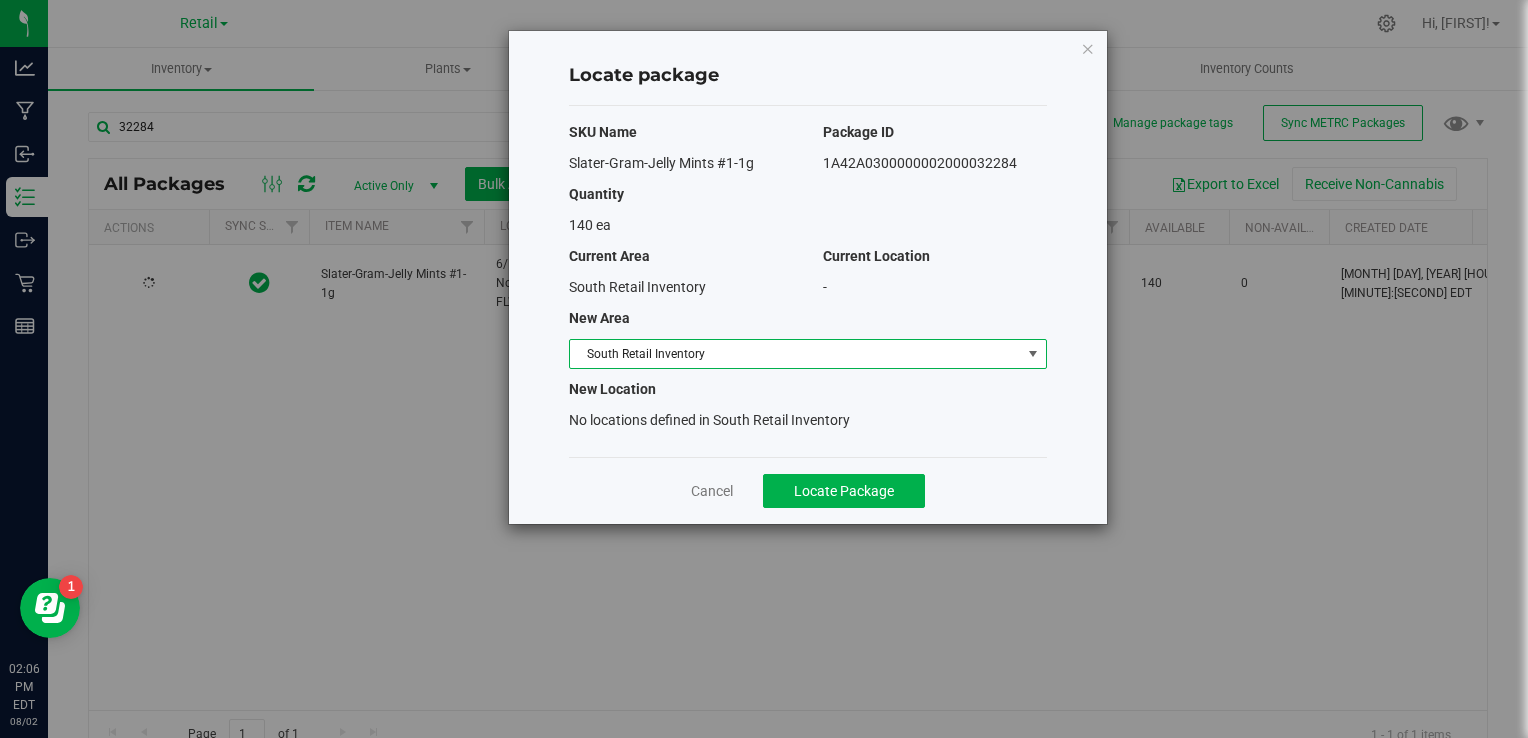 click on "South Retail Inventory" at bounding box center (795, 354) 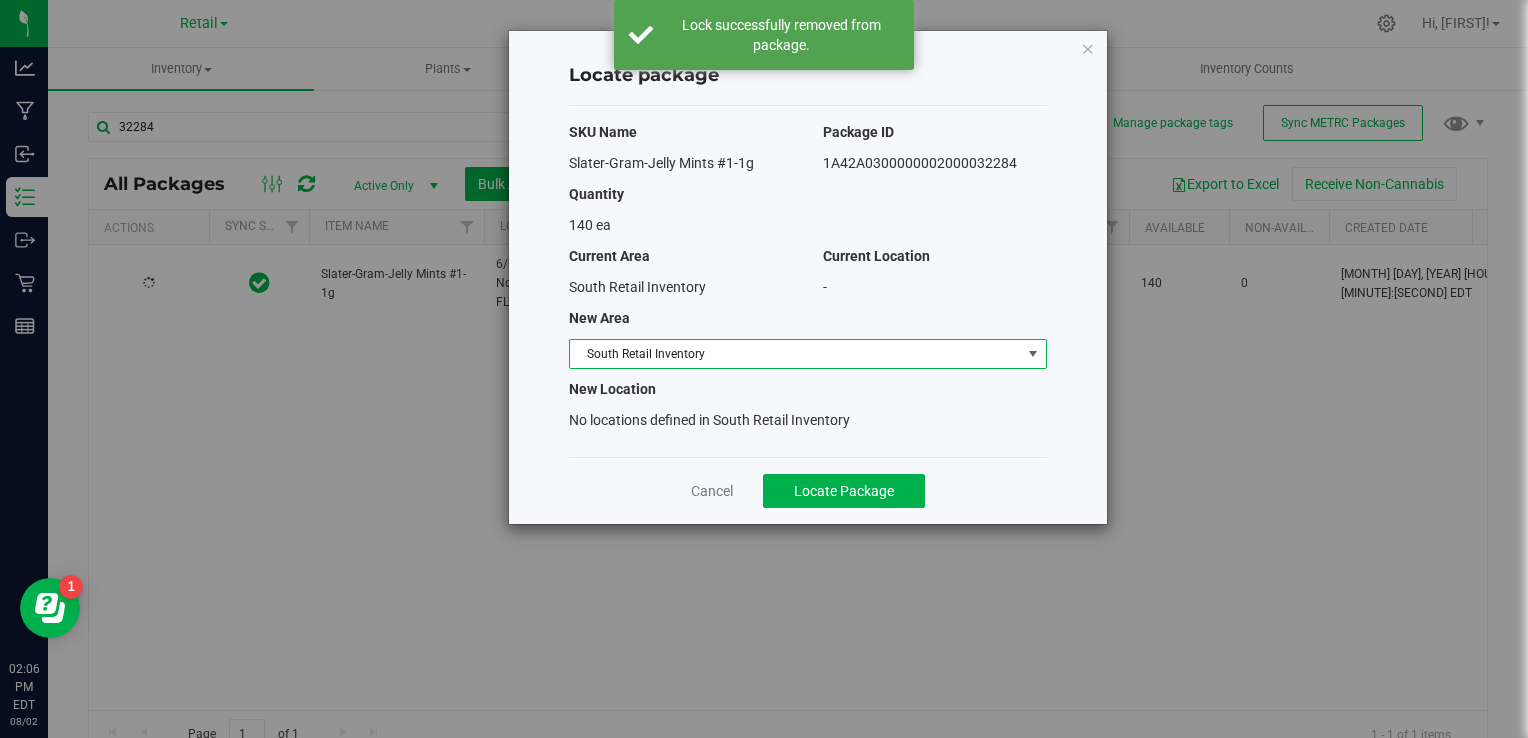 scroll, scrollTop: 227, scrollLeft: 0, axis: vertical 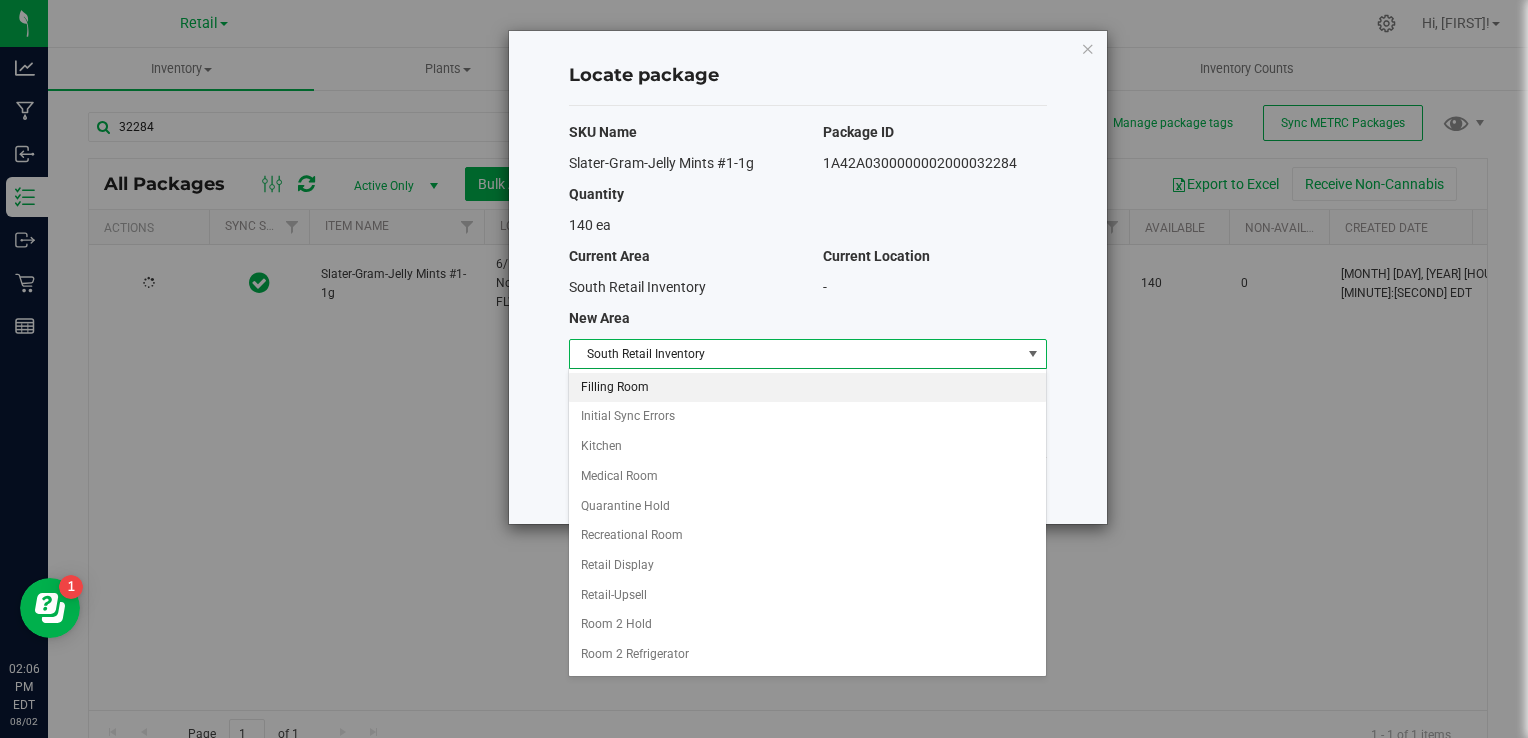 click on "Filling Room" at bounding box center (807, 388) 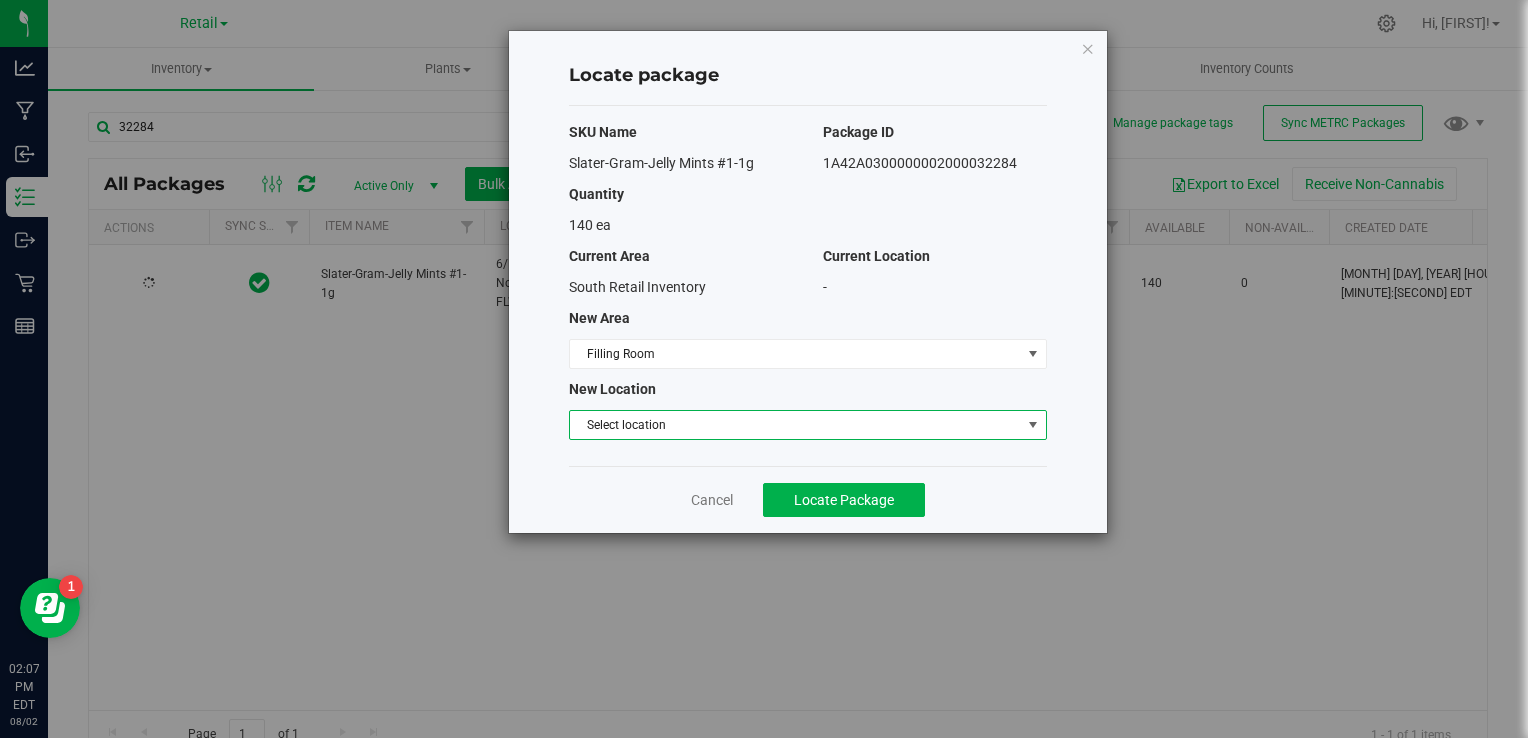 click on "Select location" at bounding box center [795, 425] 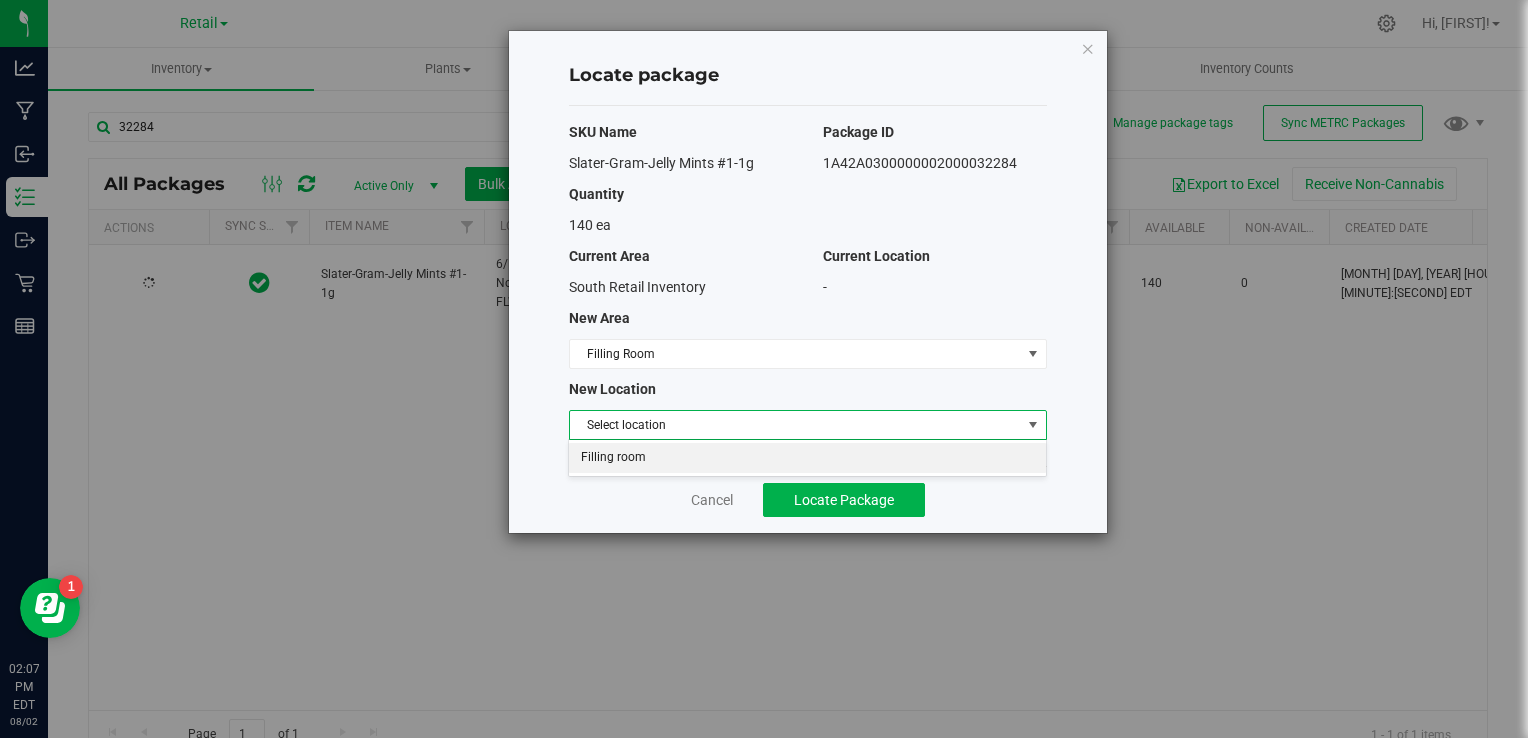 click on "Filling room" at bounding box center [807, 458] 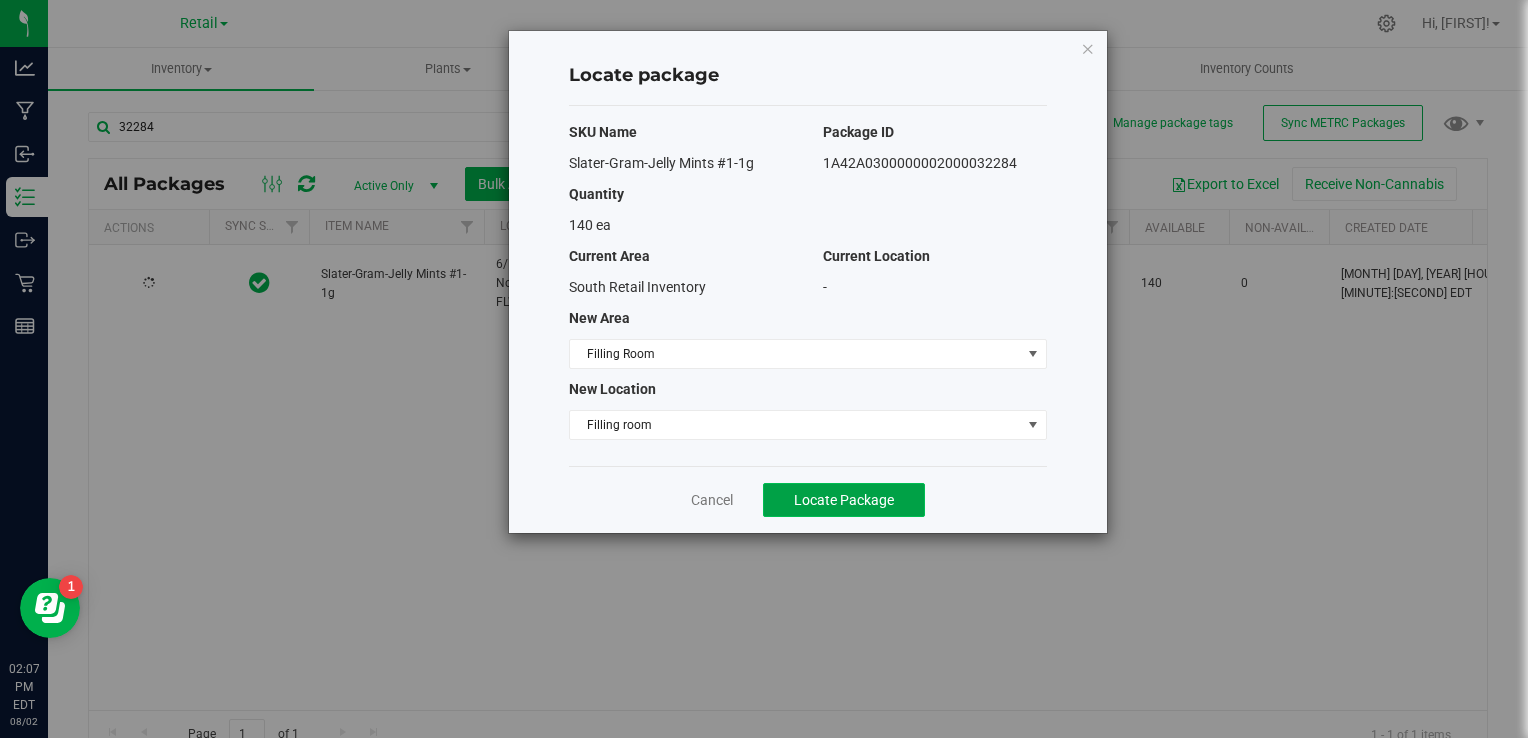 click on "Locate Package" 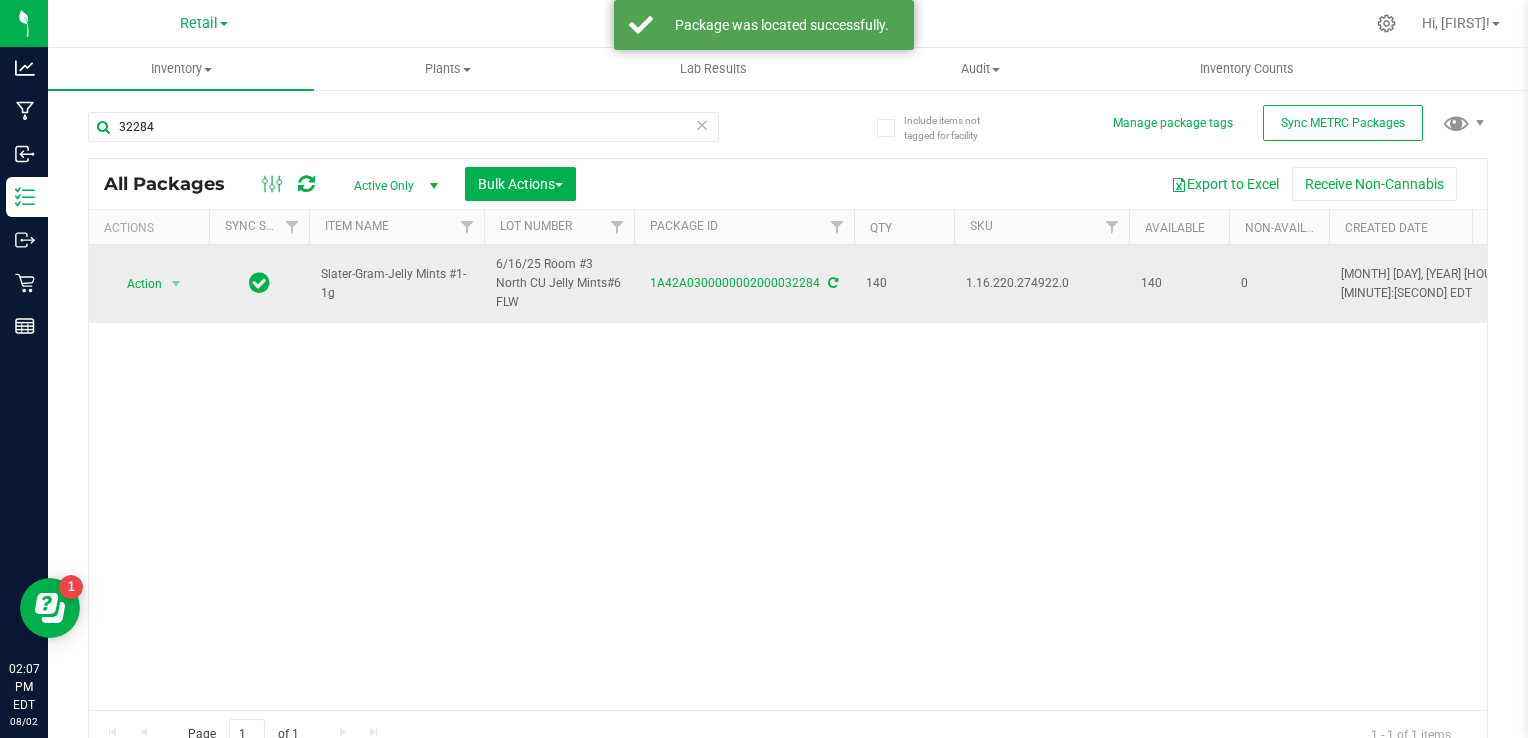click on "1.16.220.274922.0" at bounding box center [1041, 283] 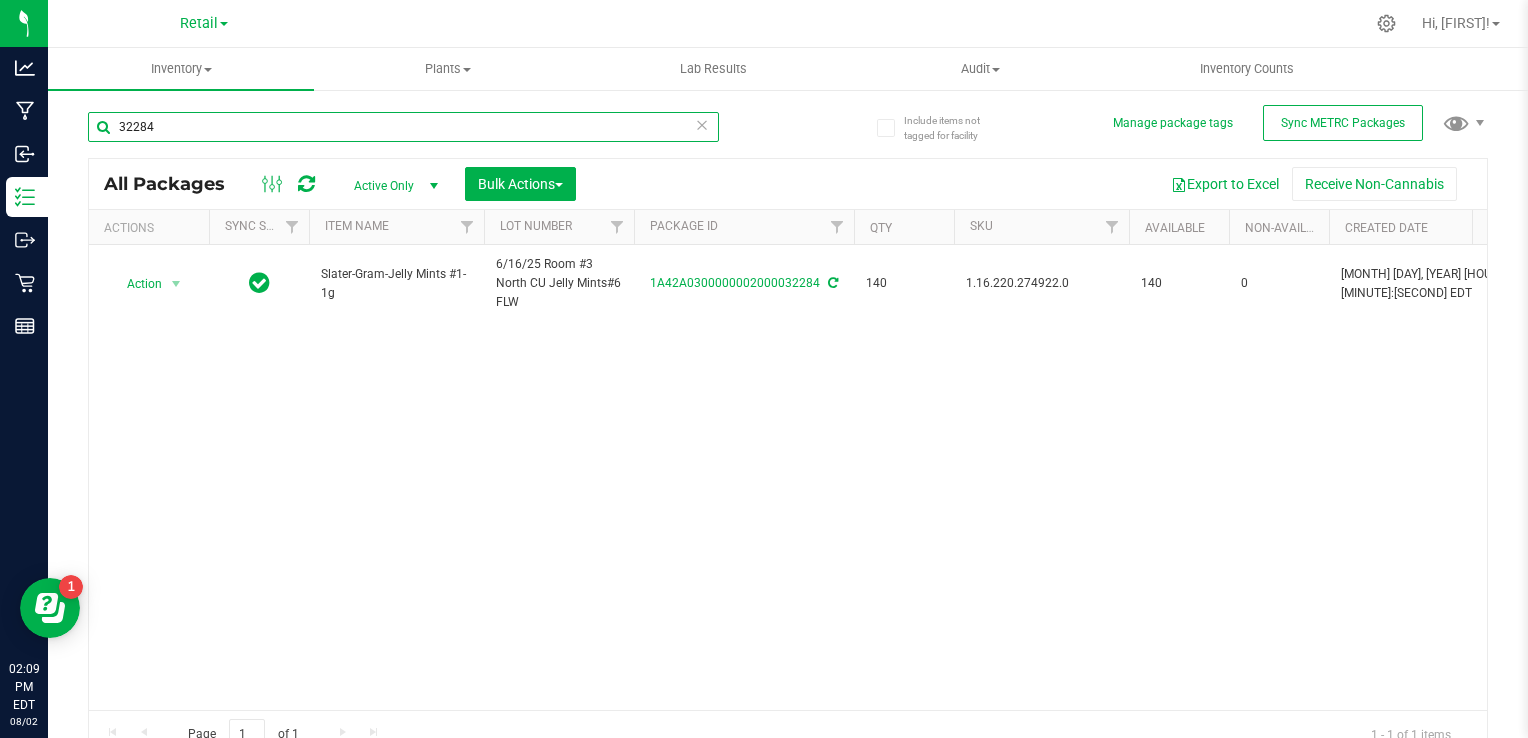 click on "32284" at bounding box center (403, 127) 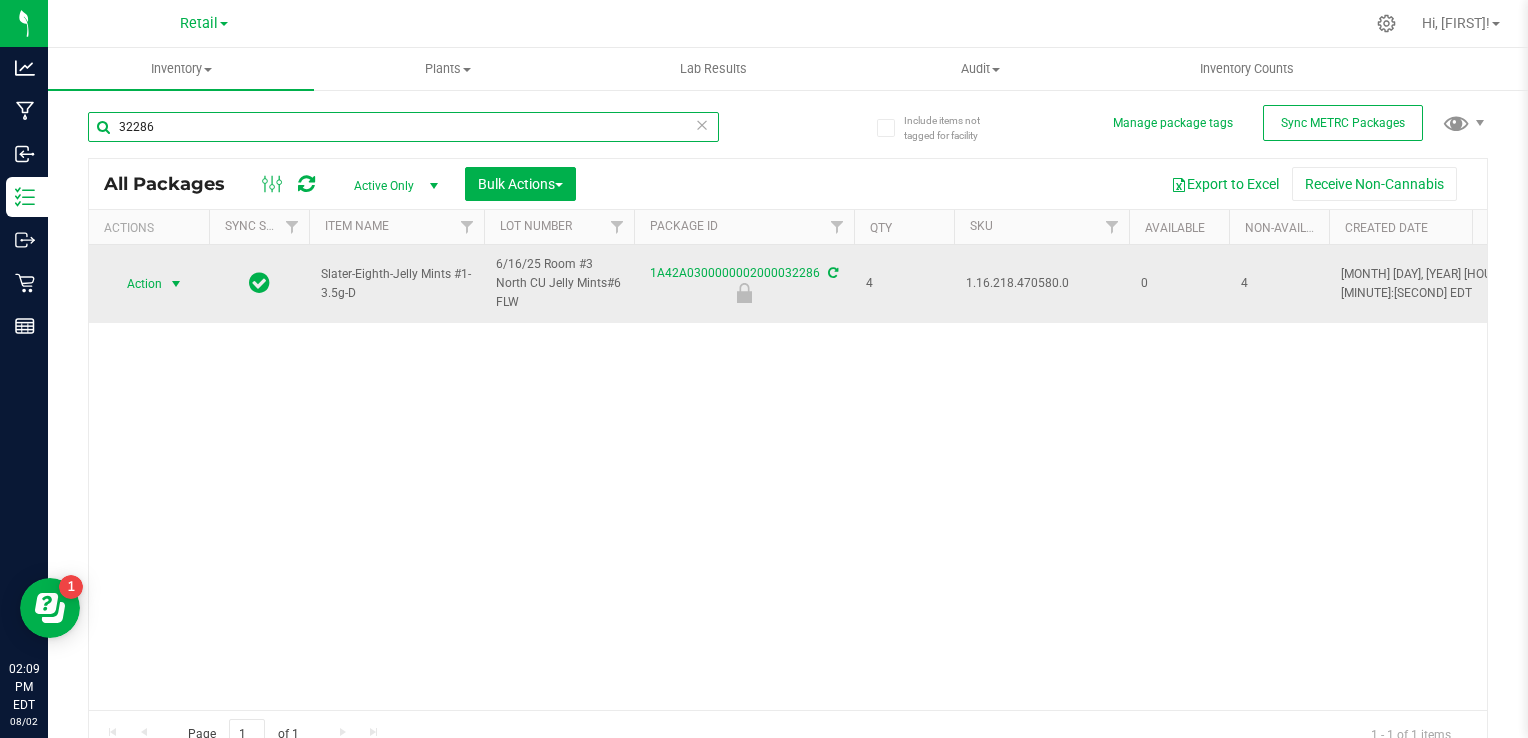 type on "32286" 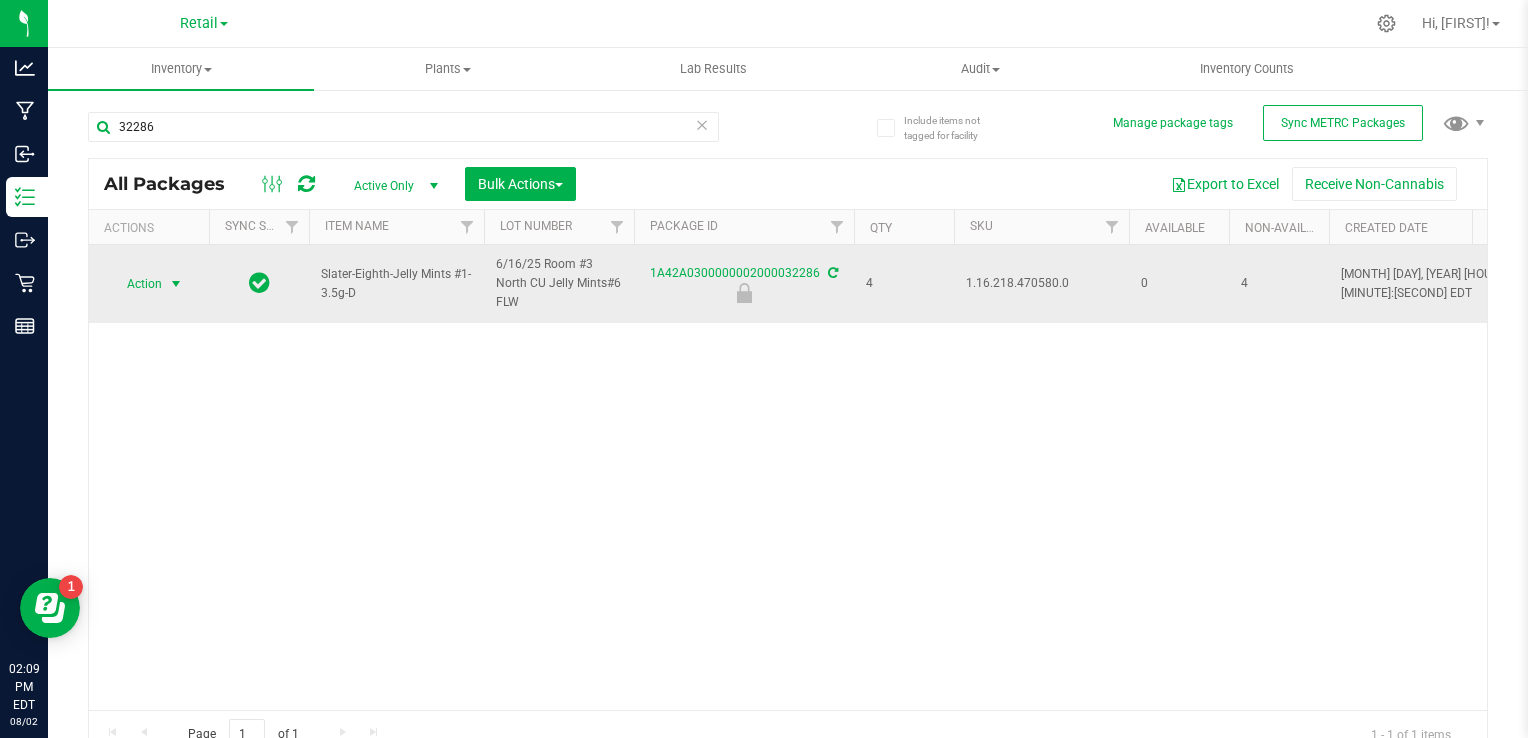 click on "Action" at bounding box center [136, 284] 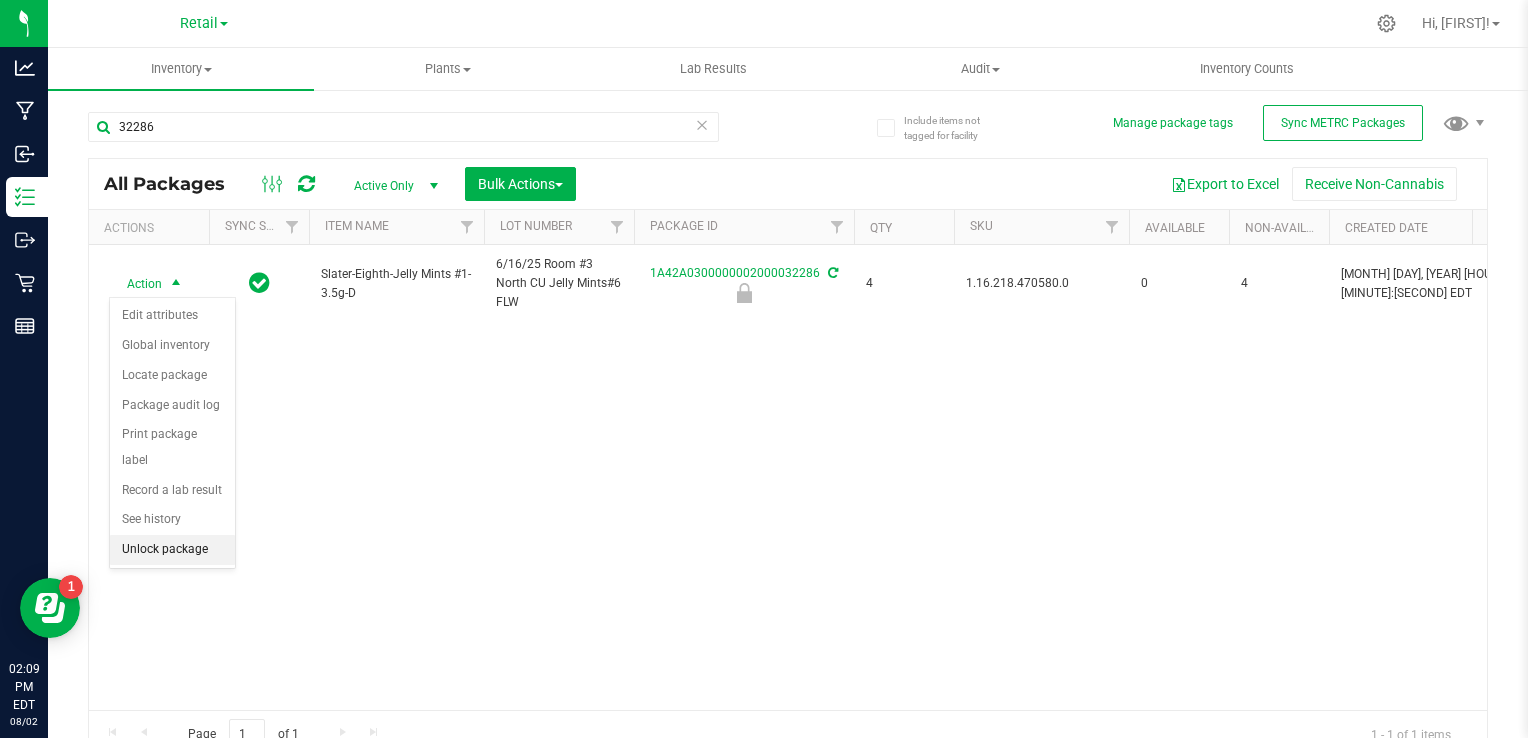 click on "Unlock package" at bounding box center (172, 550) 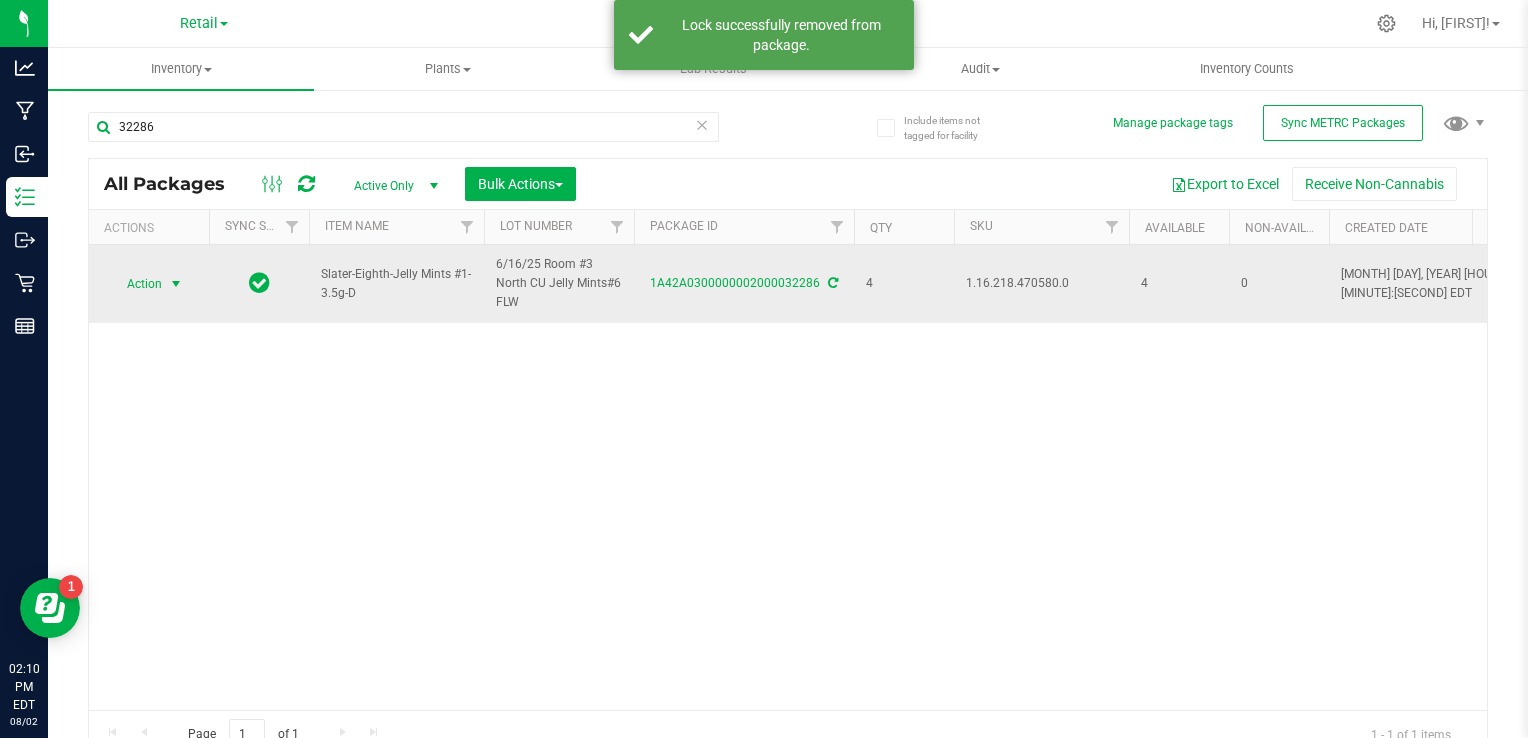 click on "Action" at bounding box center (136, 284) 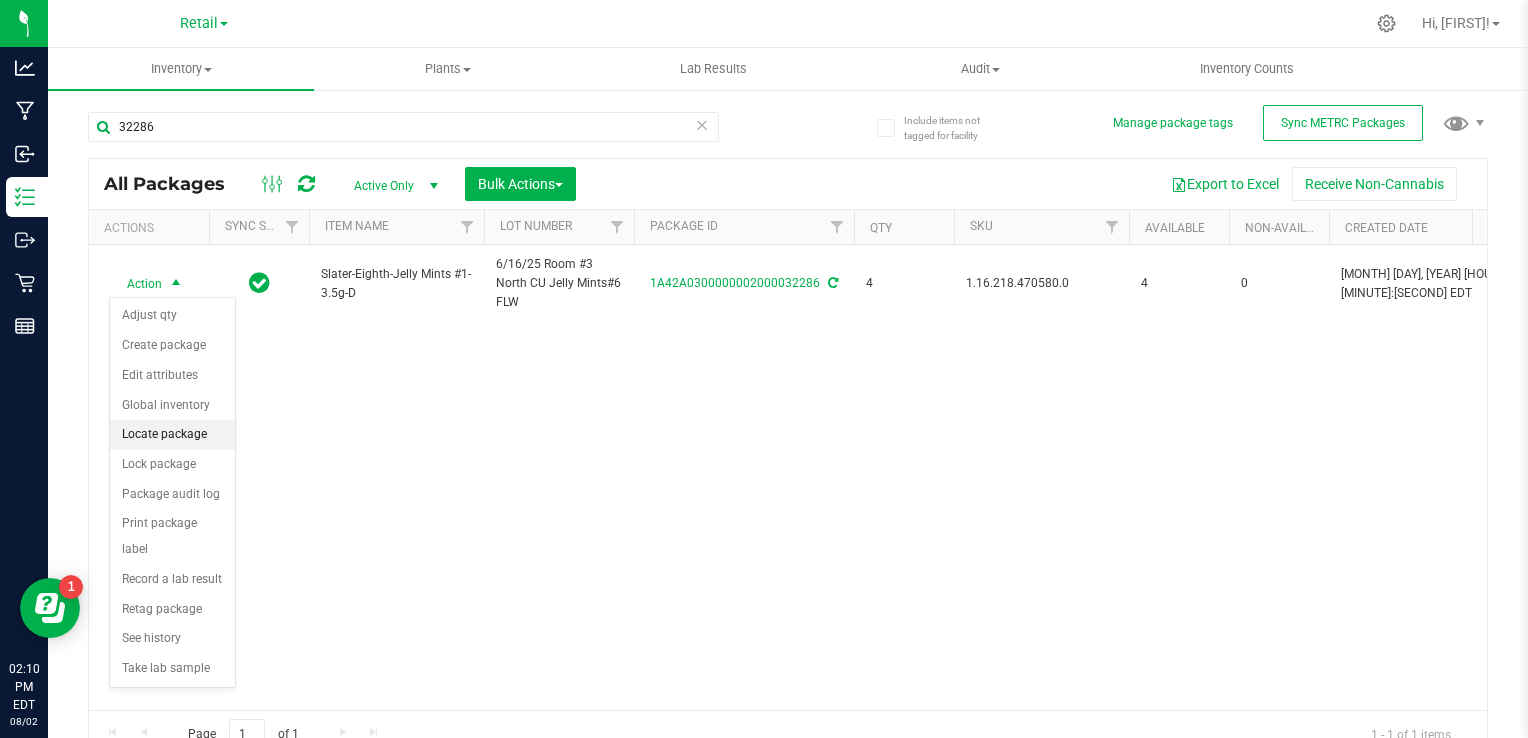 click on "Locate package" at bounding box center [172, 435] 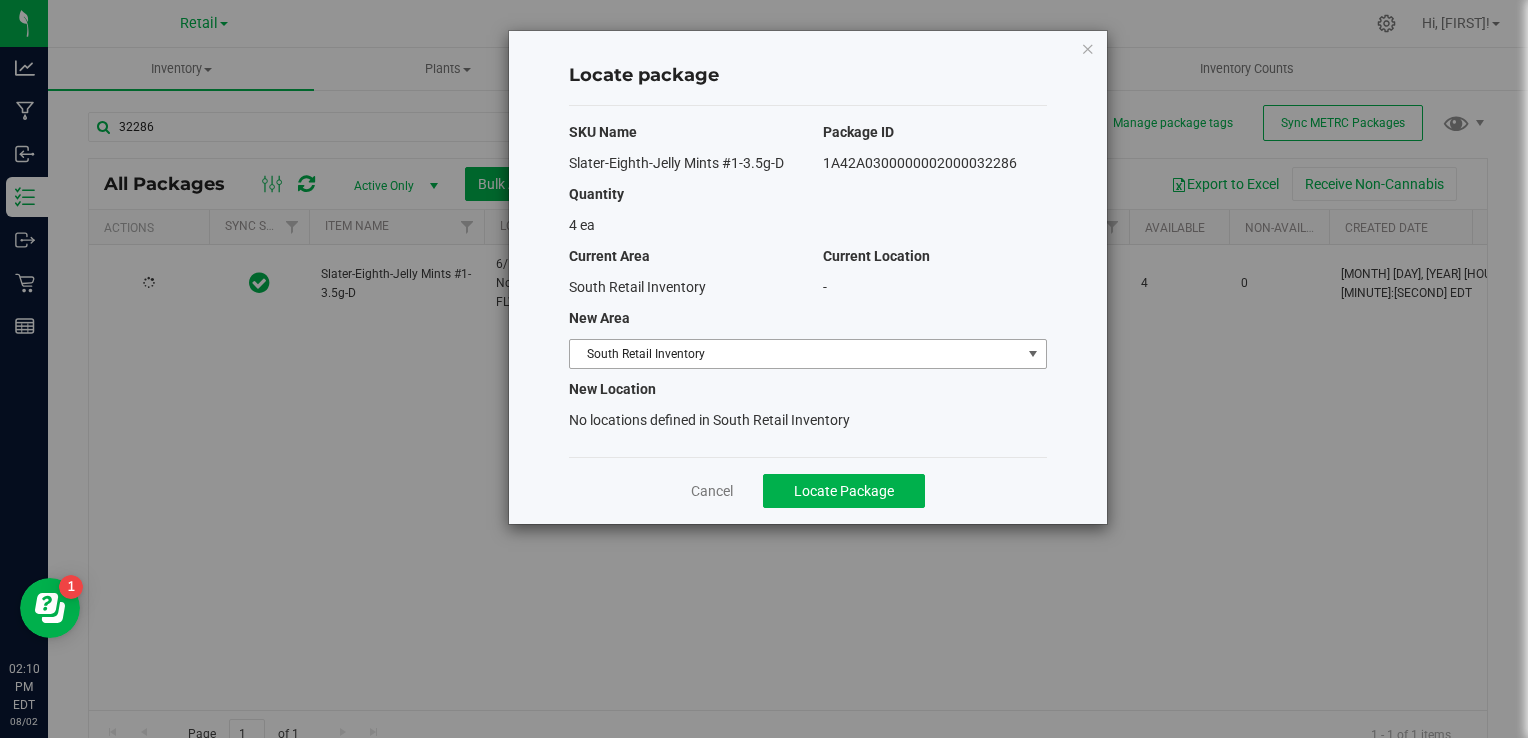 click on "South Retail Inventory" at bounding box center (795, 354) 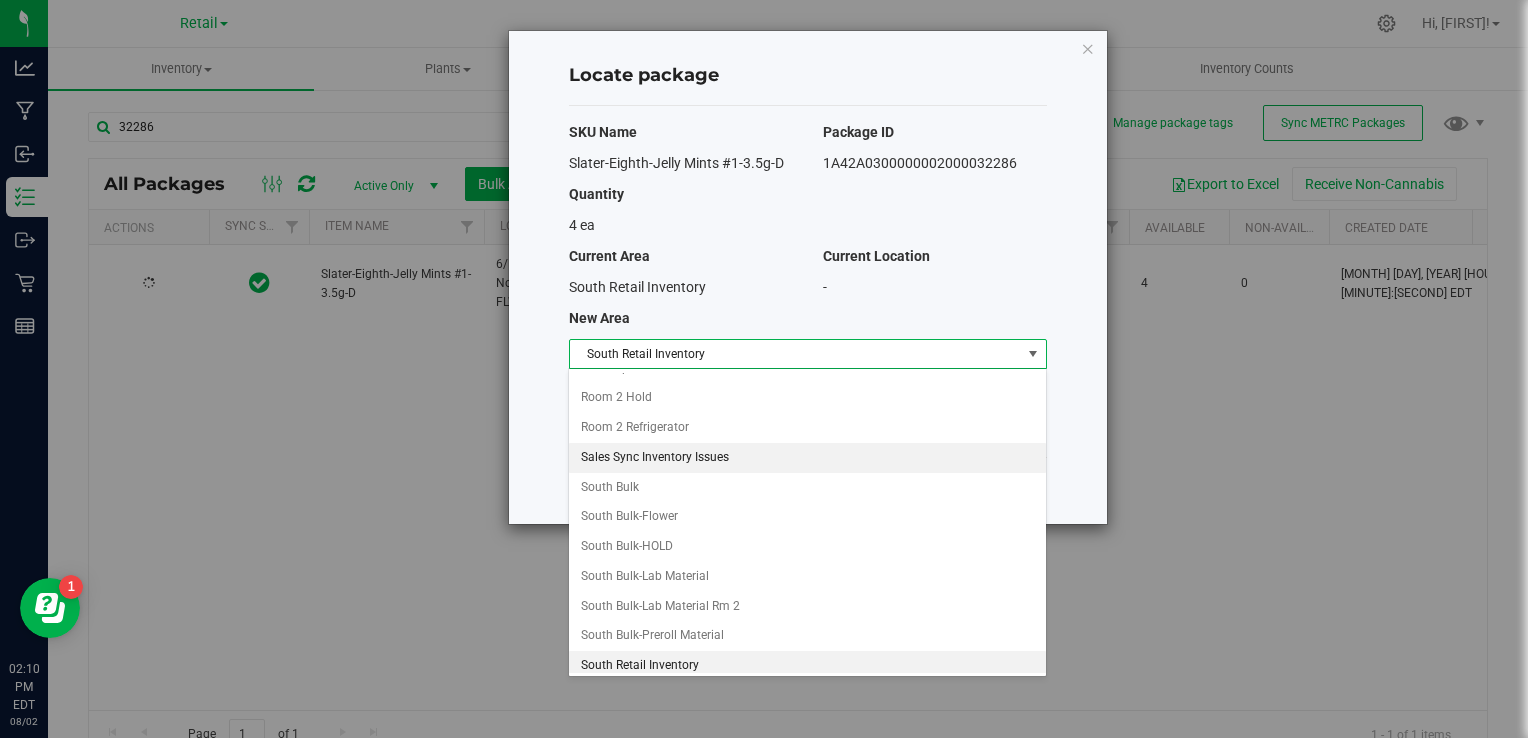 scroll, scrollTop: 0, scrollLeft: 0, axis: both 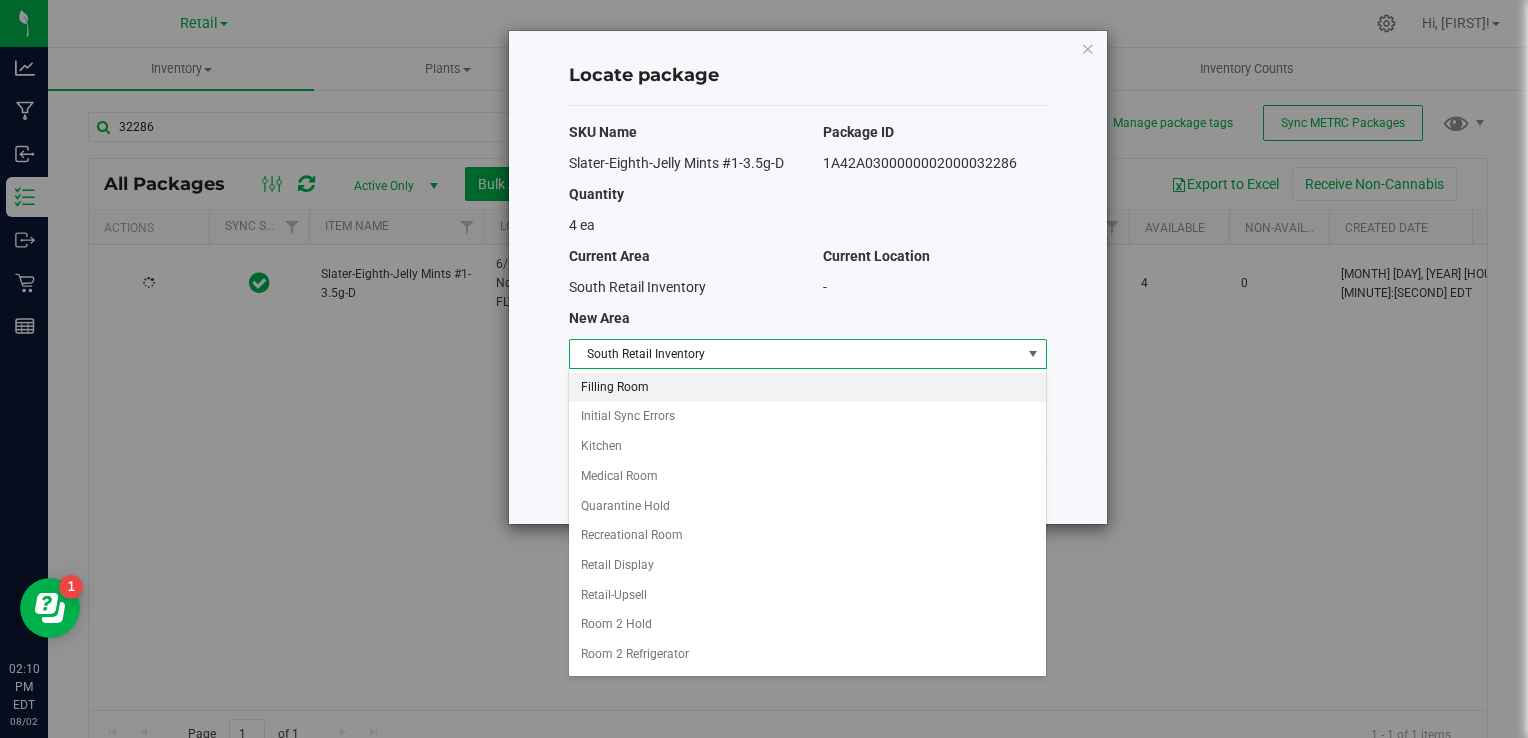 click on "Filling Room" at bounding box center [807, 388] 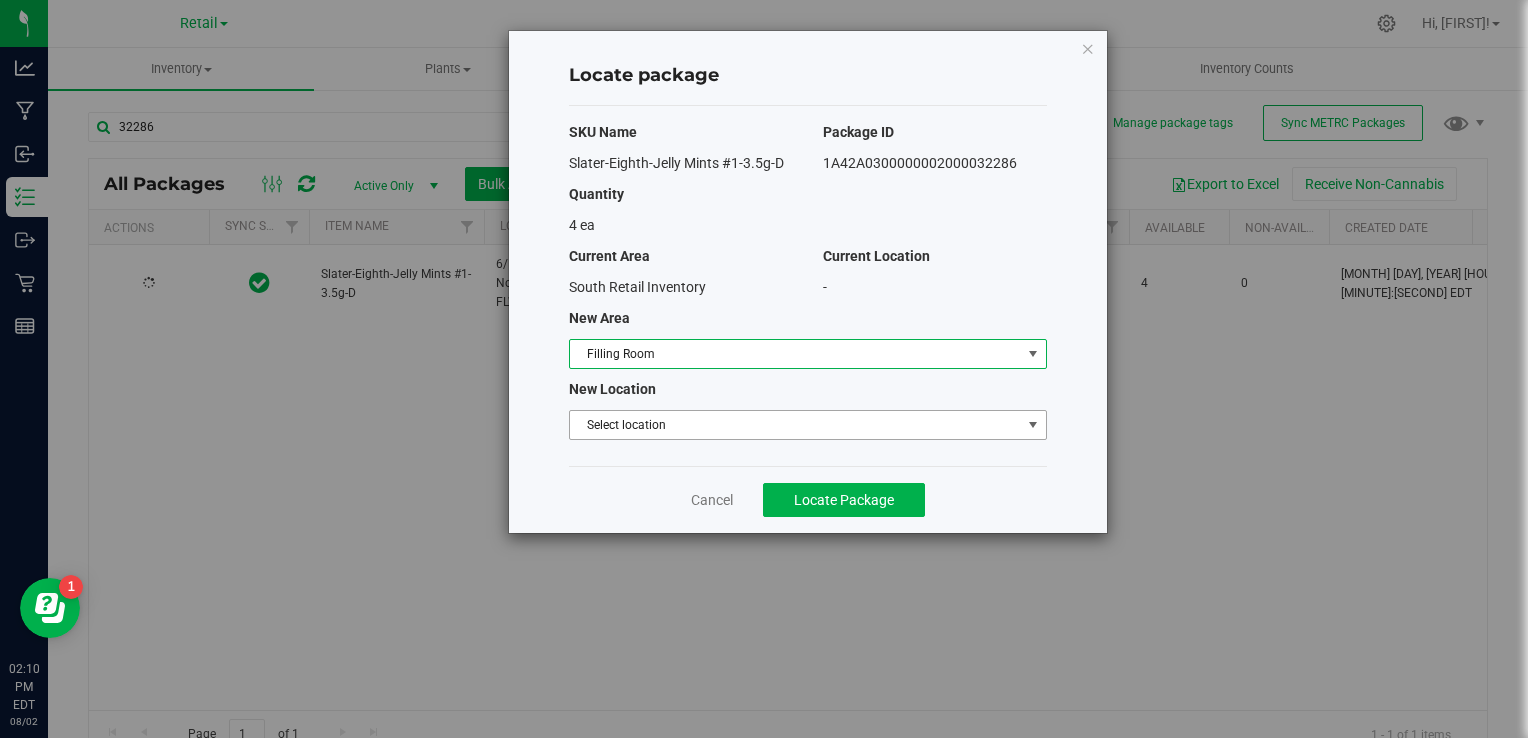 click on "Select location" at bounding box center (795, 425) 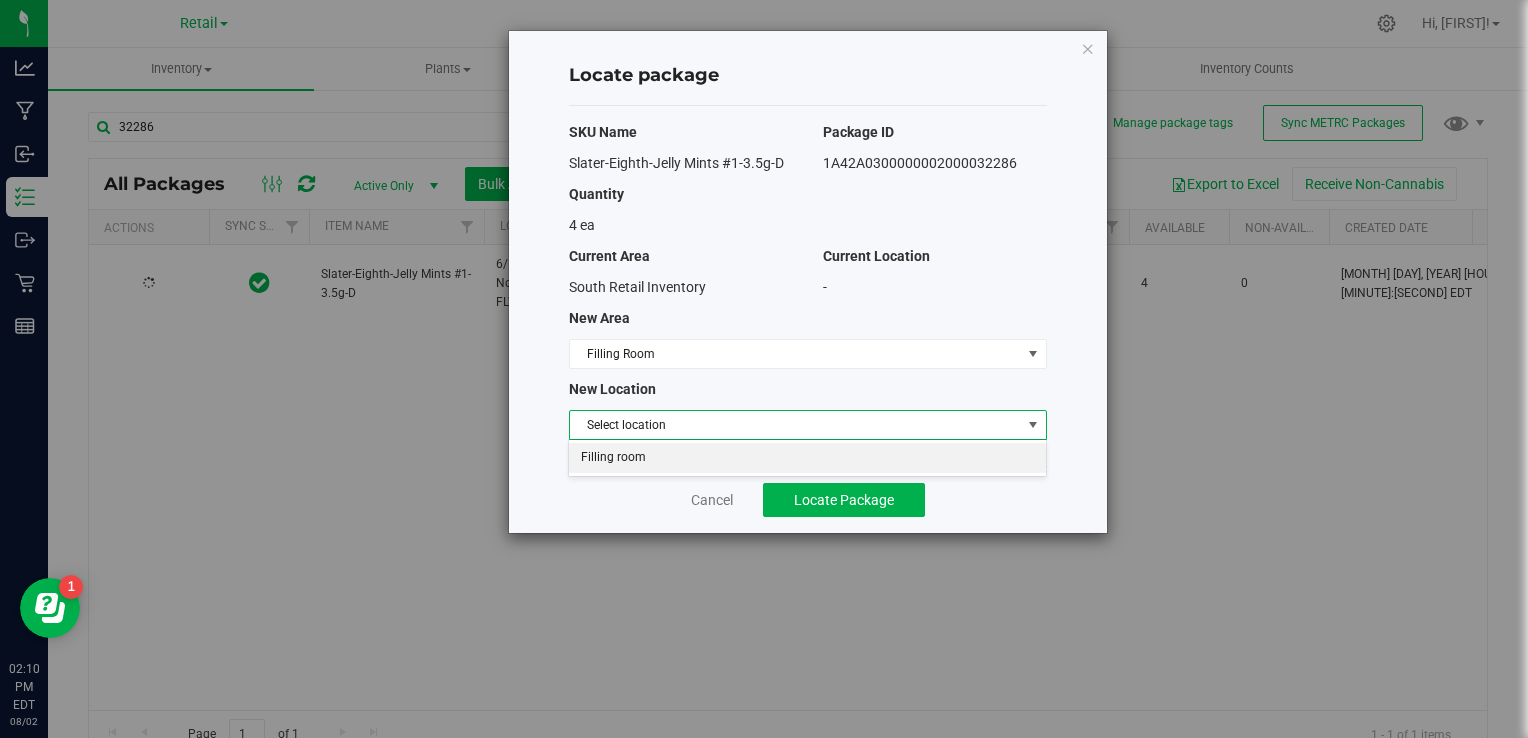 click on "Filling room" at bounding box center [807, 458] 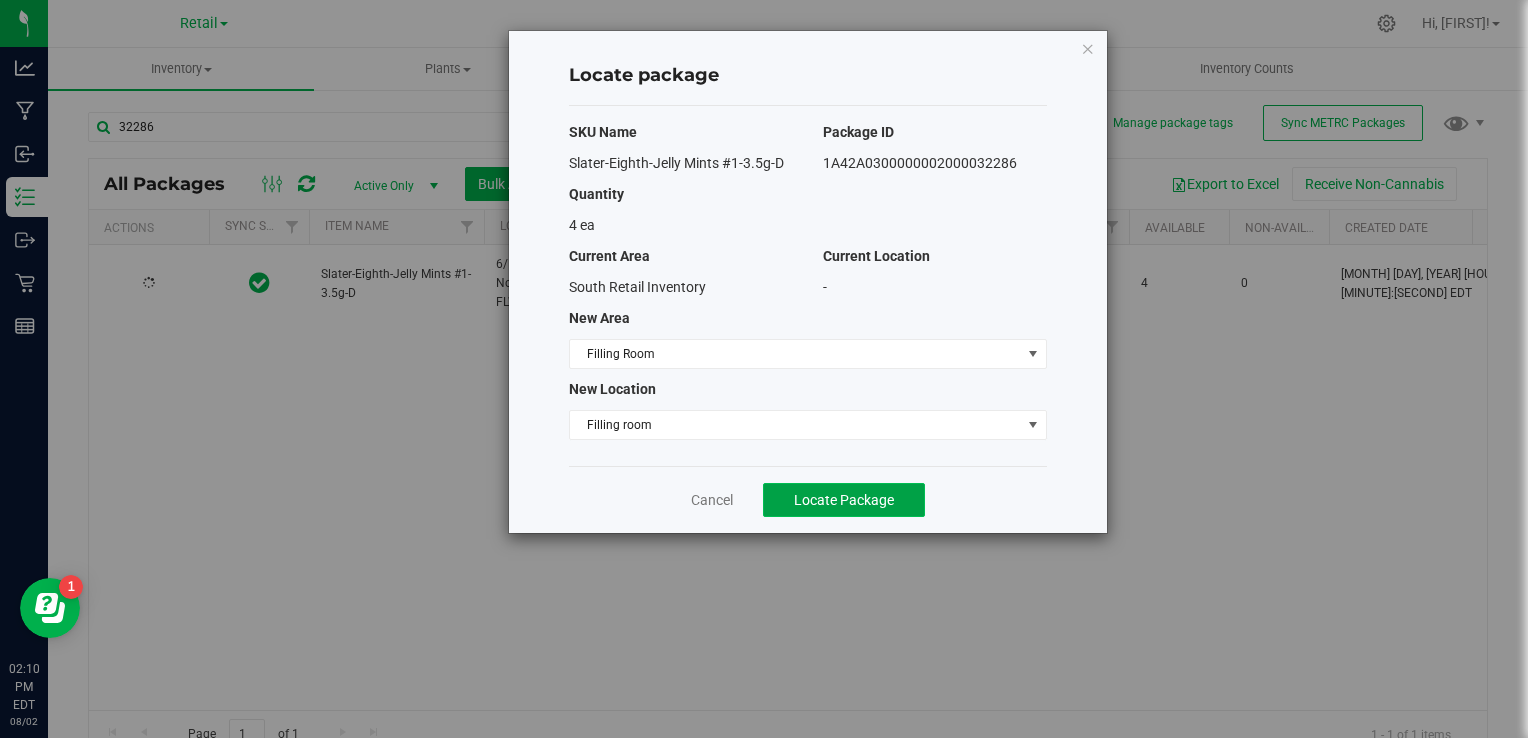 click on "Locate Package" 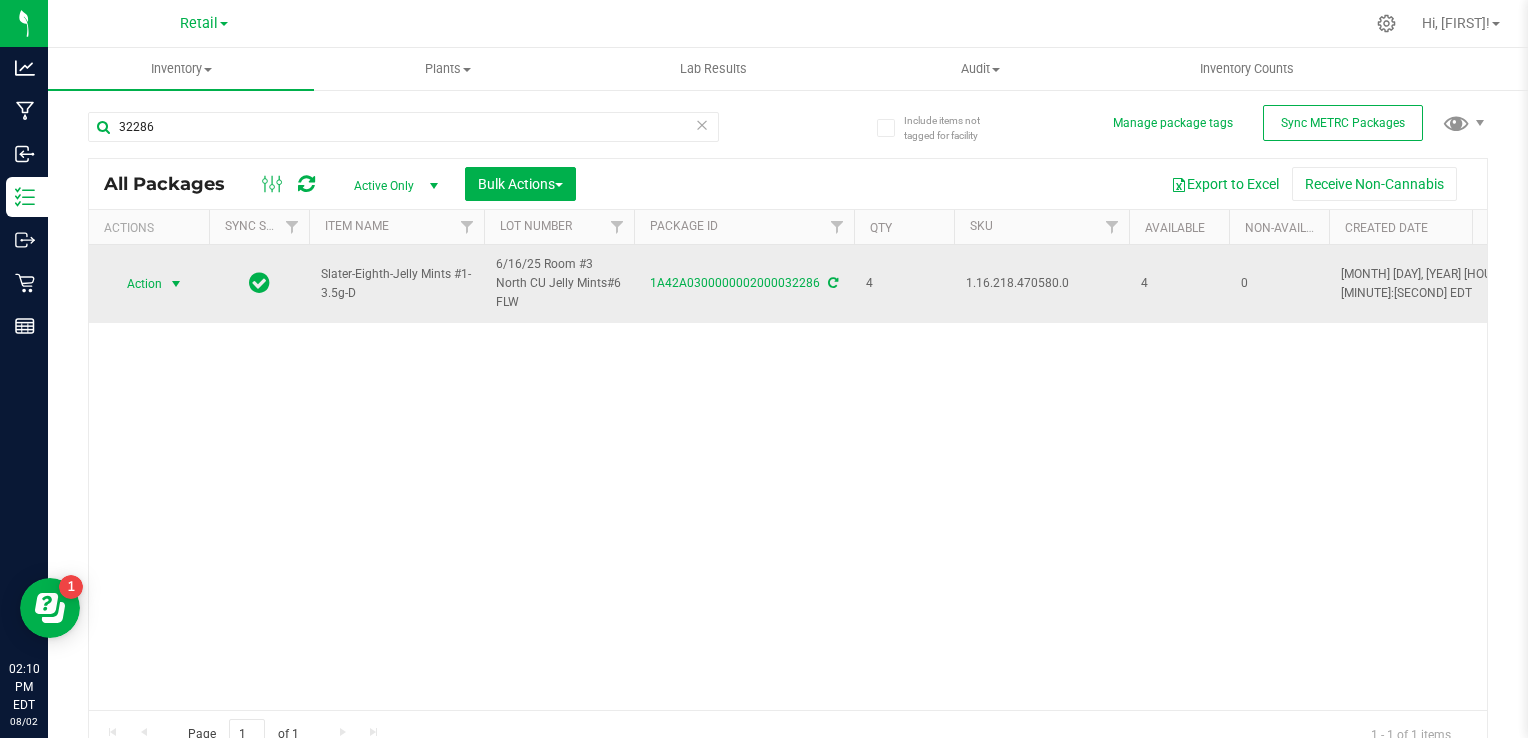 click at bounding box center [176, 284] 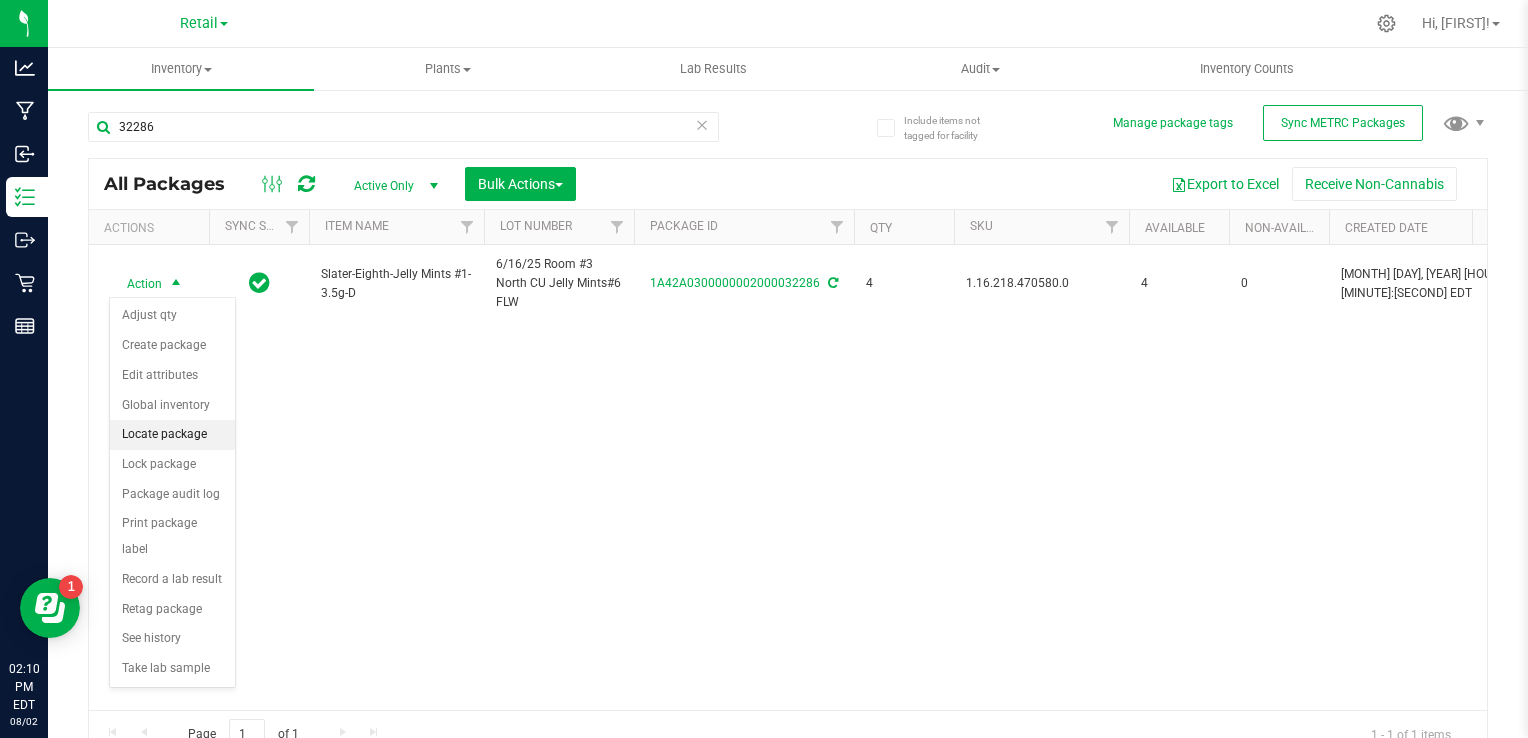 click on "Locate package" at bounding box center (172, 435) 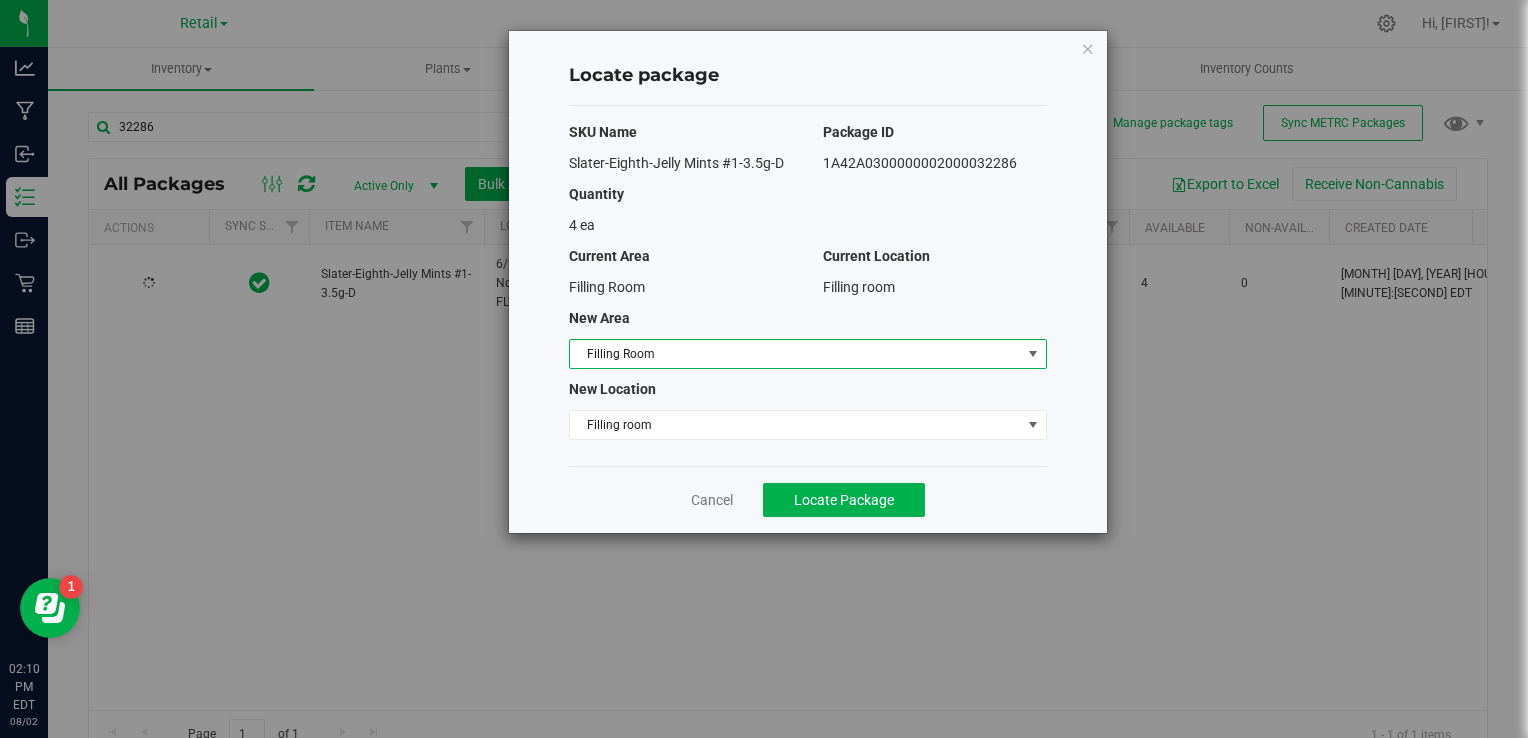 click on "Filling Room" at bounding box center [795, 354] 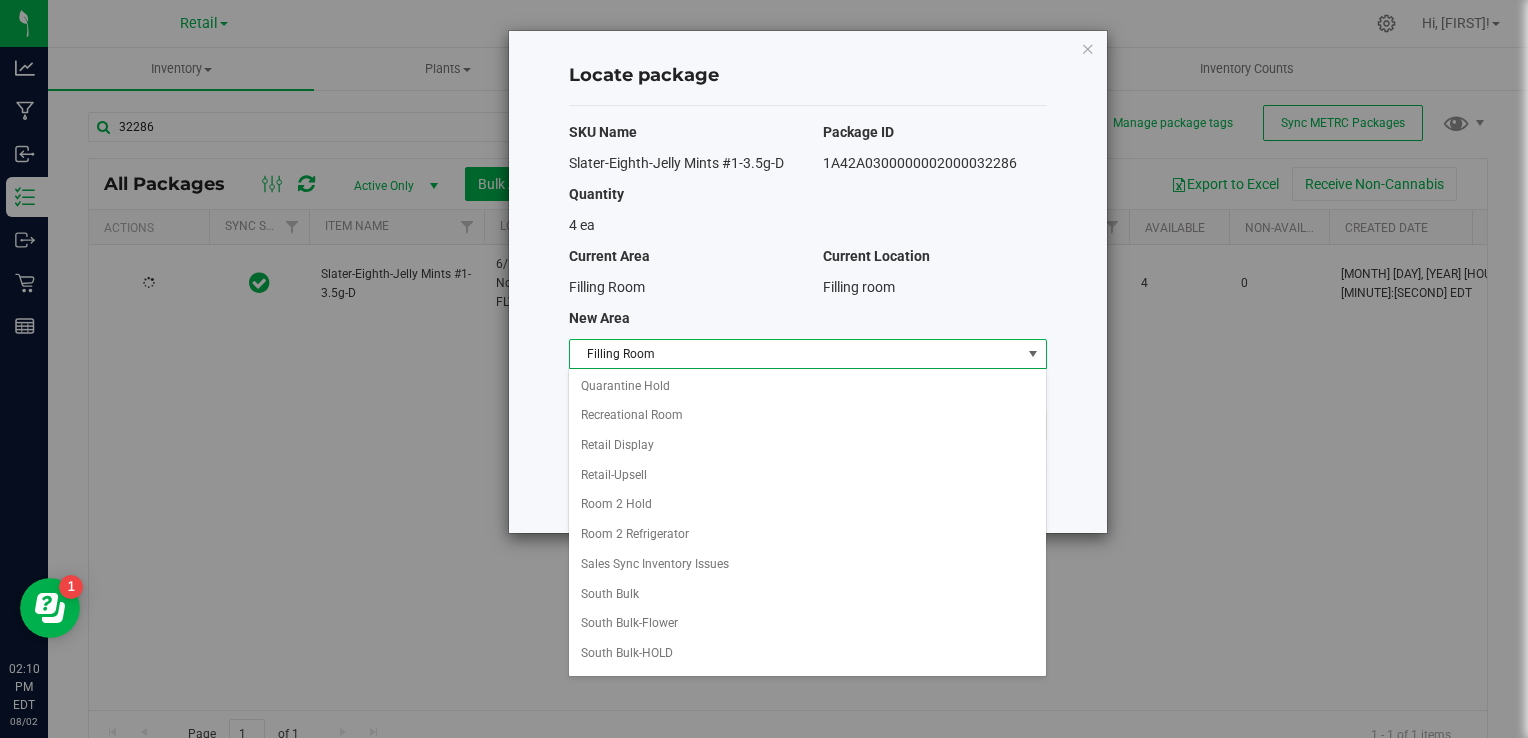scroll, scrollTop: 120, scrollLeft: 0, axis: vertical 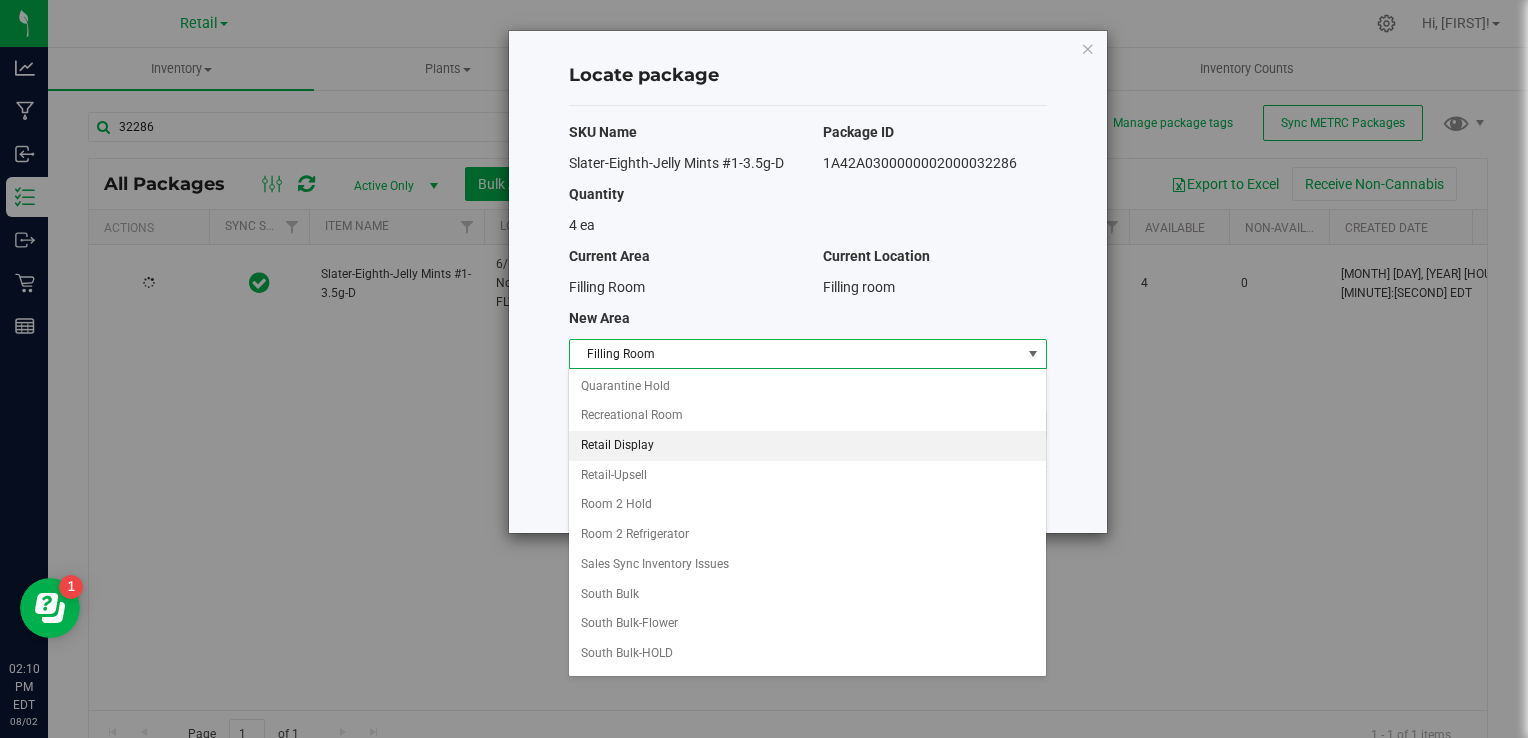 click on "Retail Display" at bounding box center [807, 446] 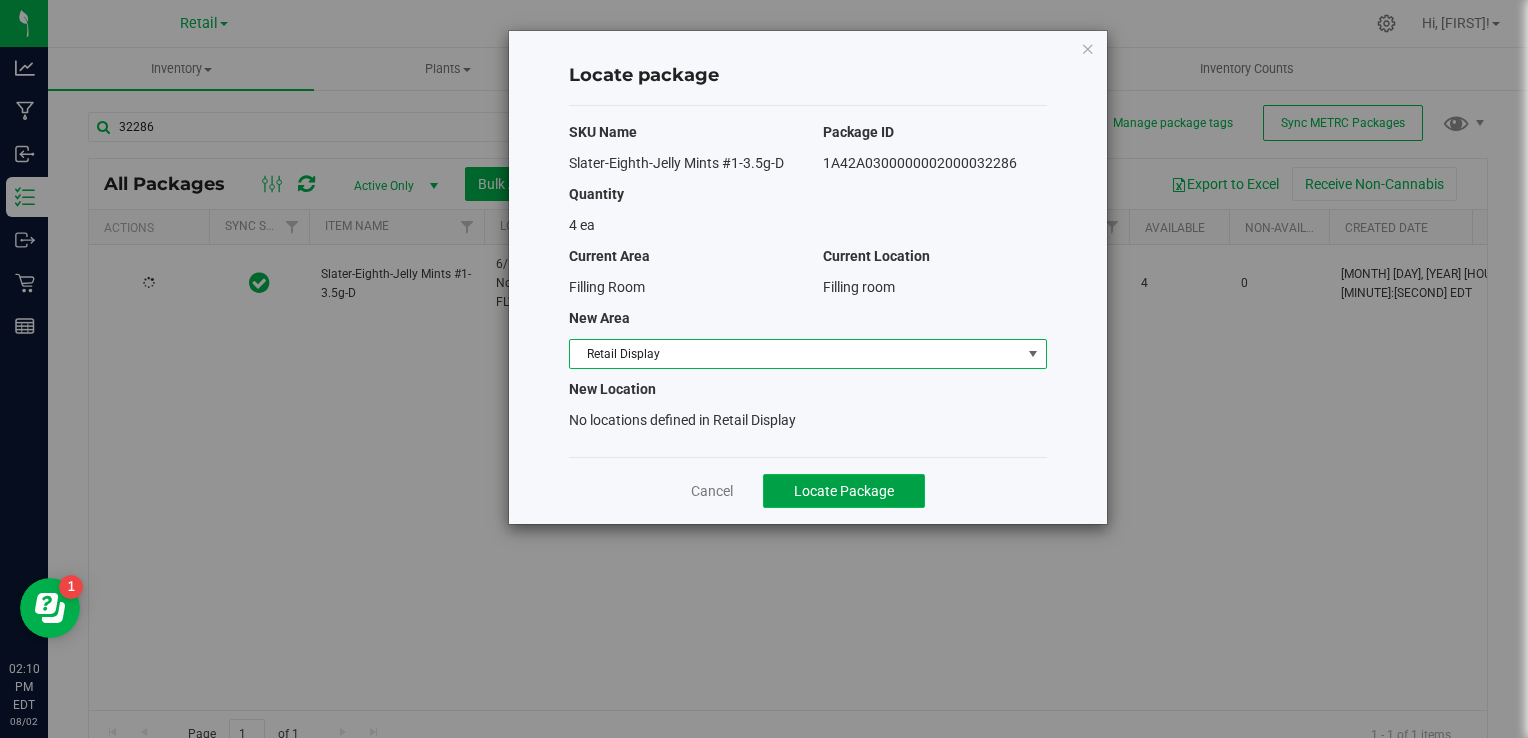 click on "Locate Package" 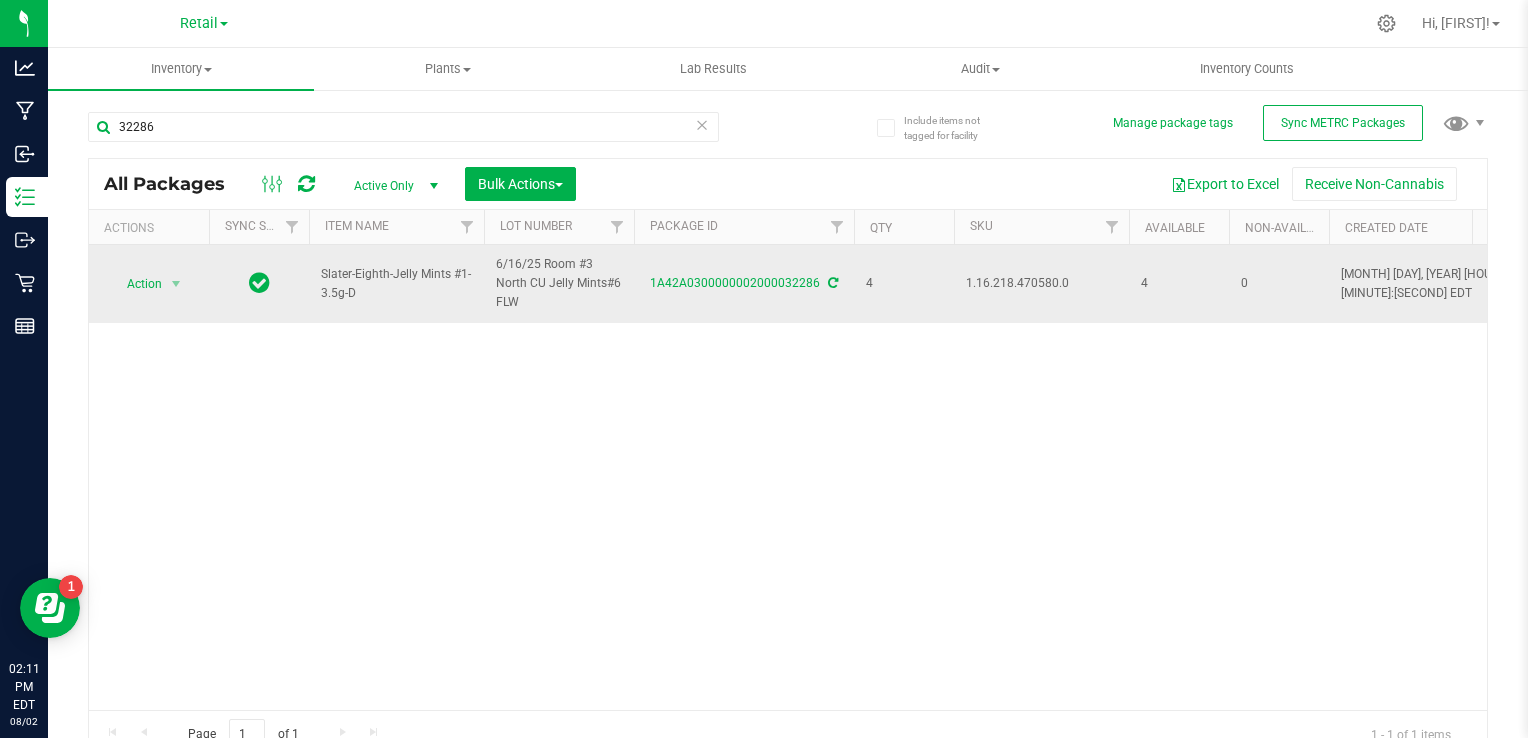 click on "1.16.218.470580.0" at bounding box center [1041, 283] 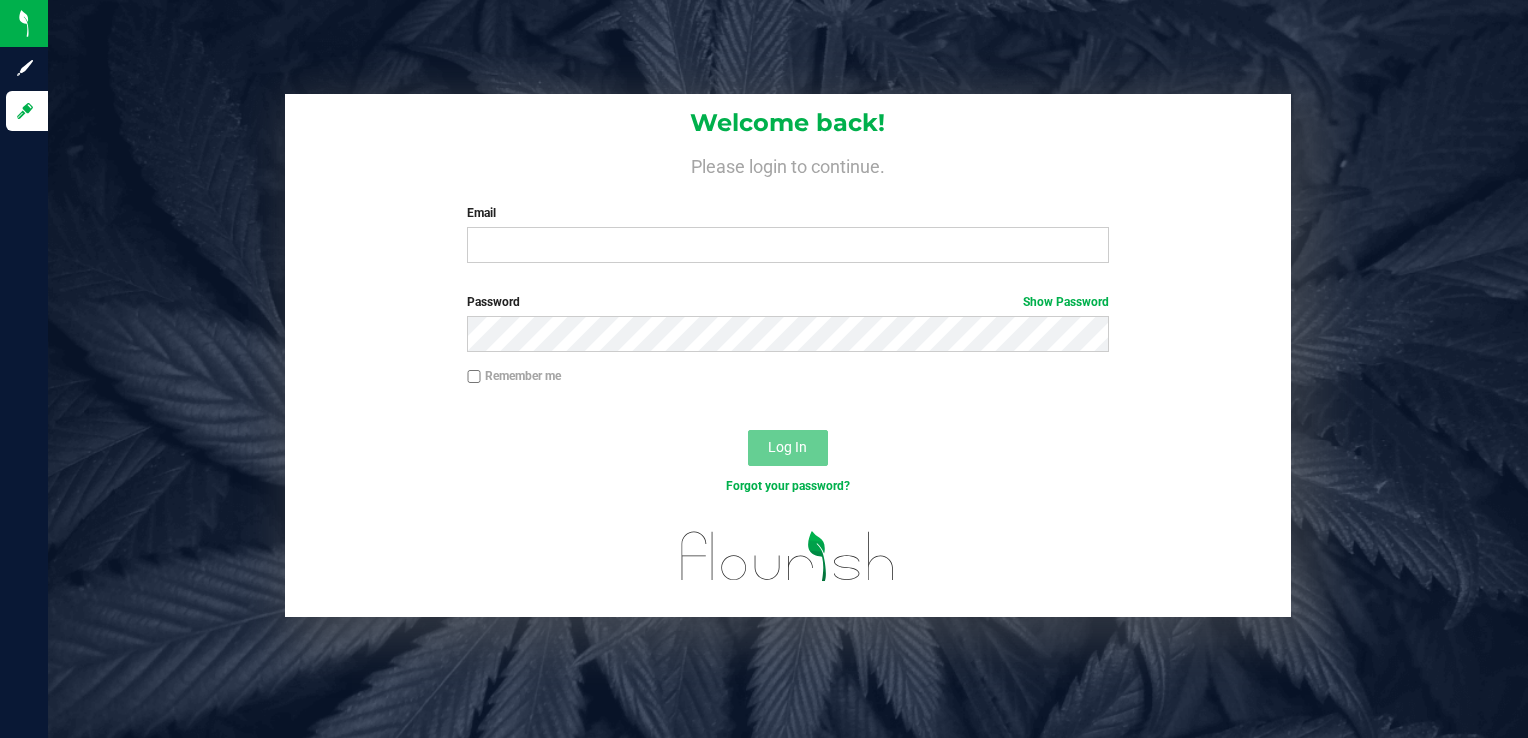 scroll, scrollTop: 0, scrollLeft: 0, axis: both 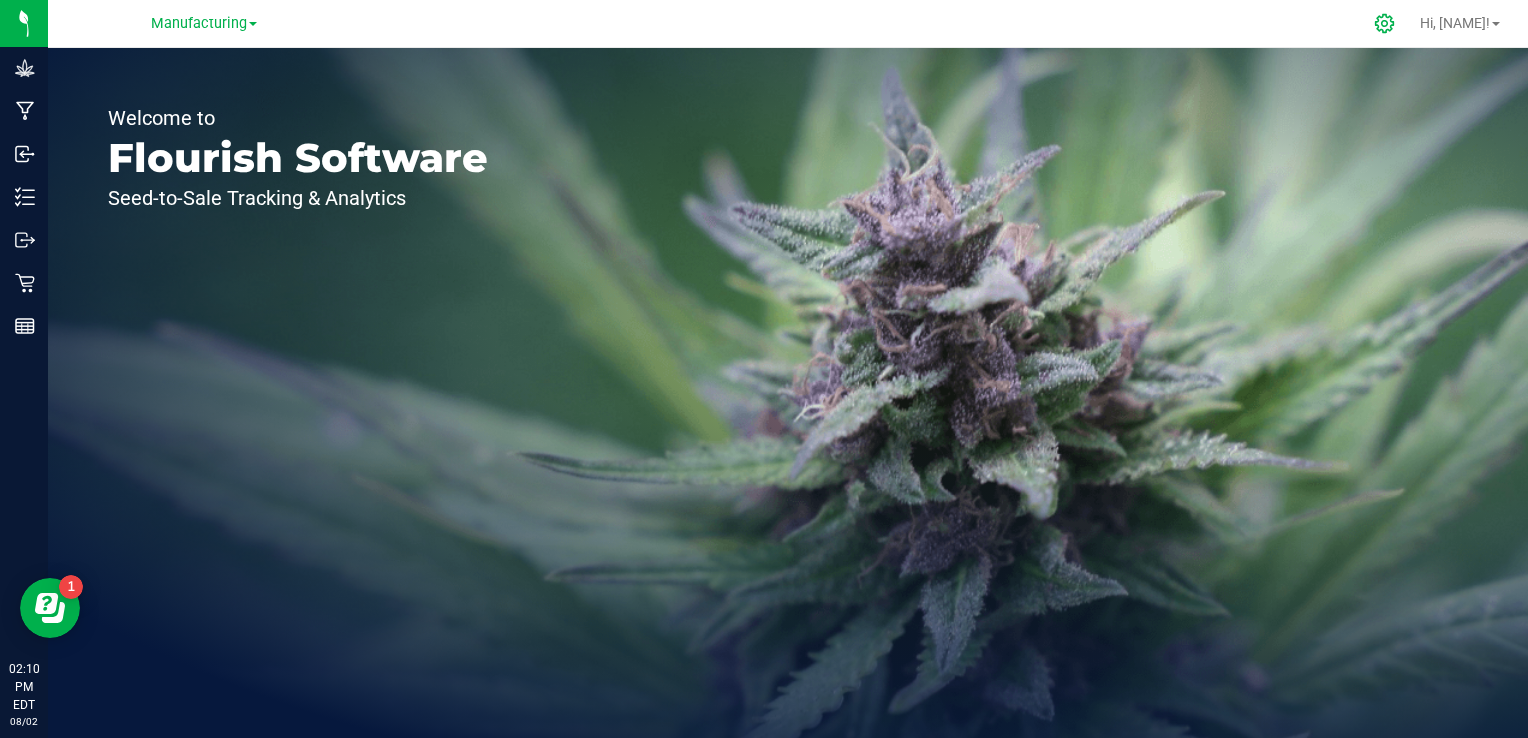 click 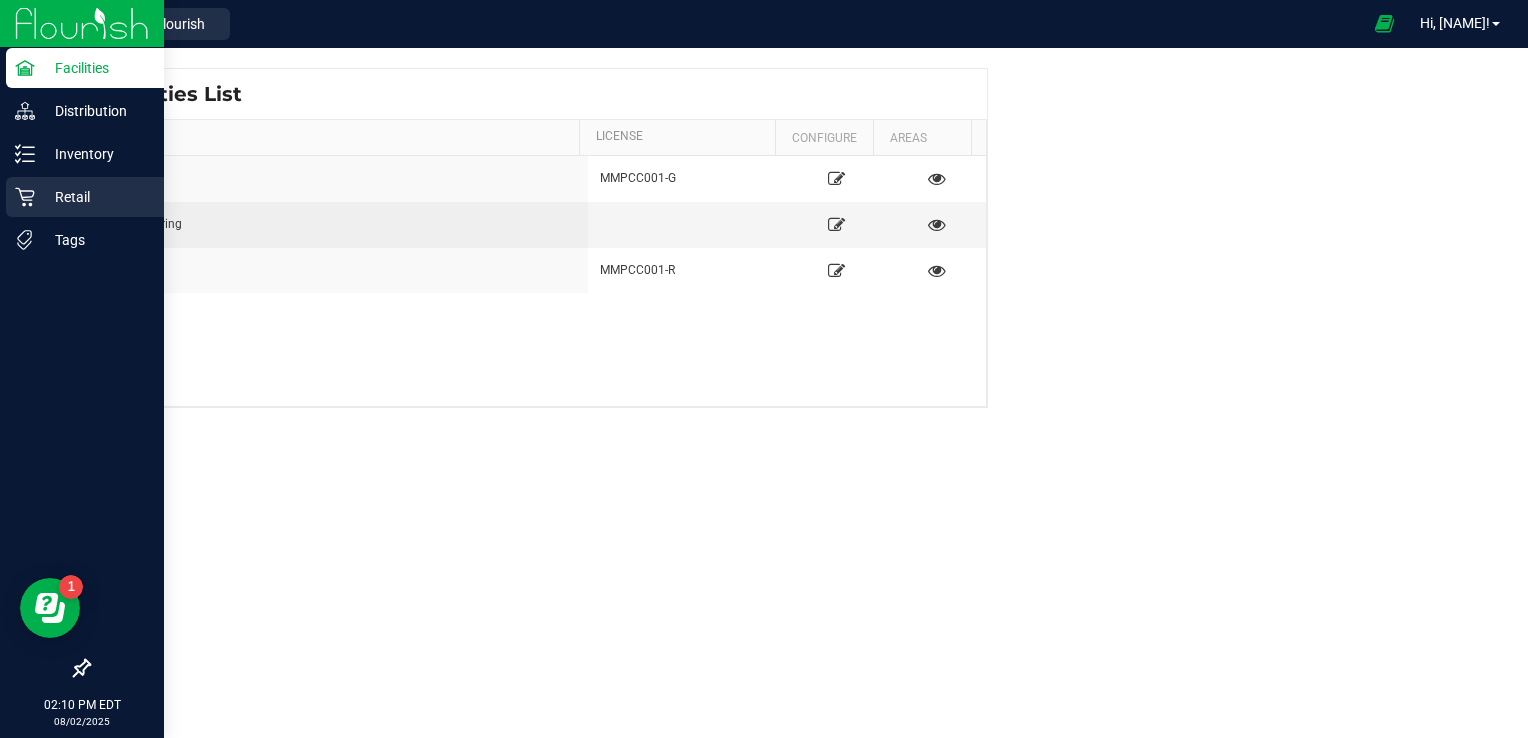 click on "Retail" at bounding box center (82, 198) 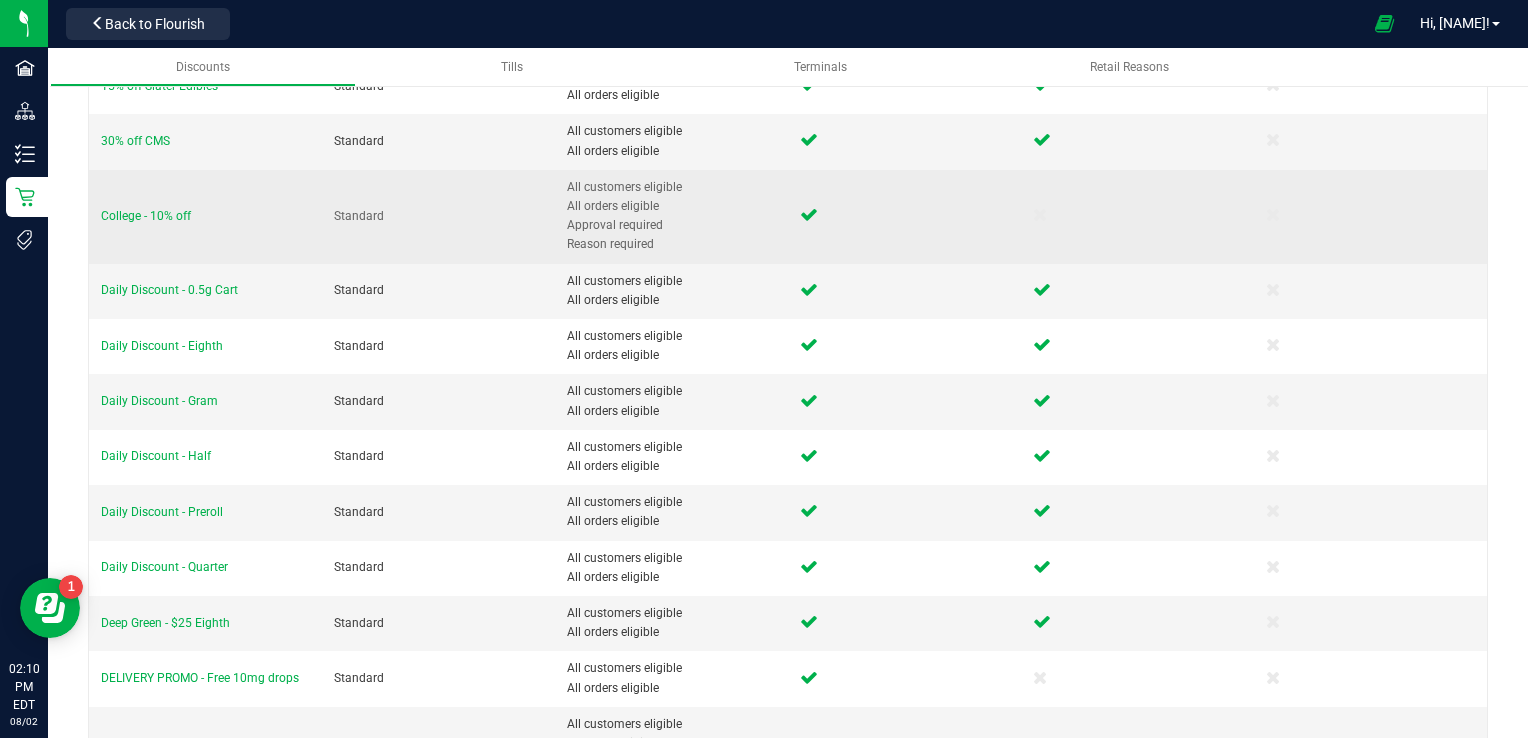 scroll, scrollTop: 176, scrollLeft: 0, axis: vertical 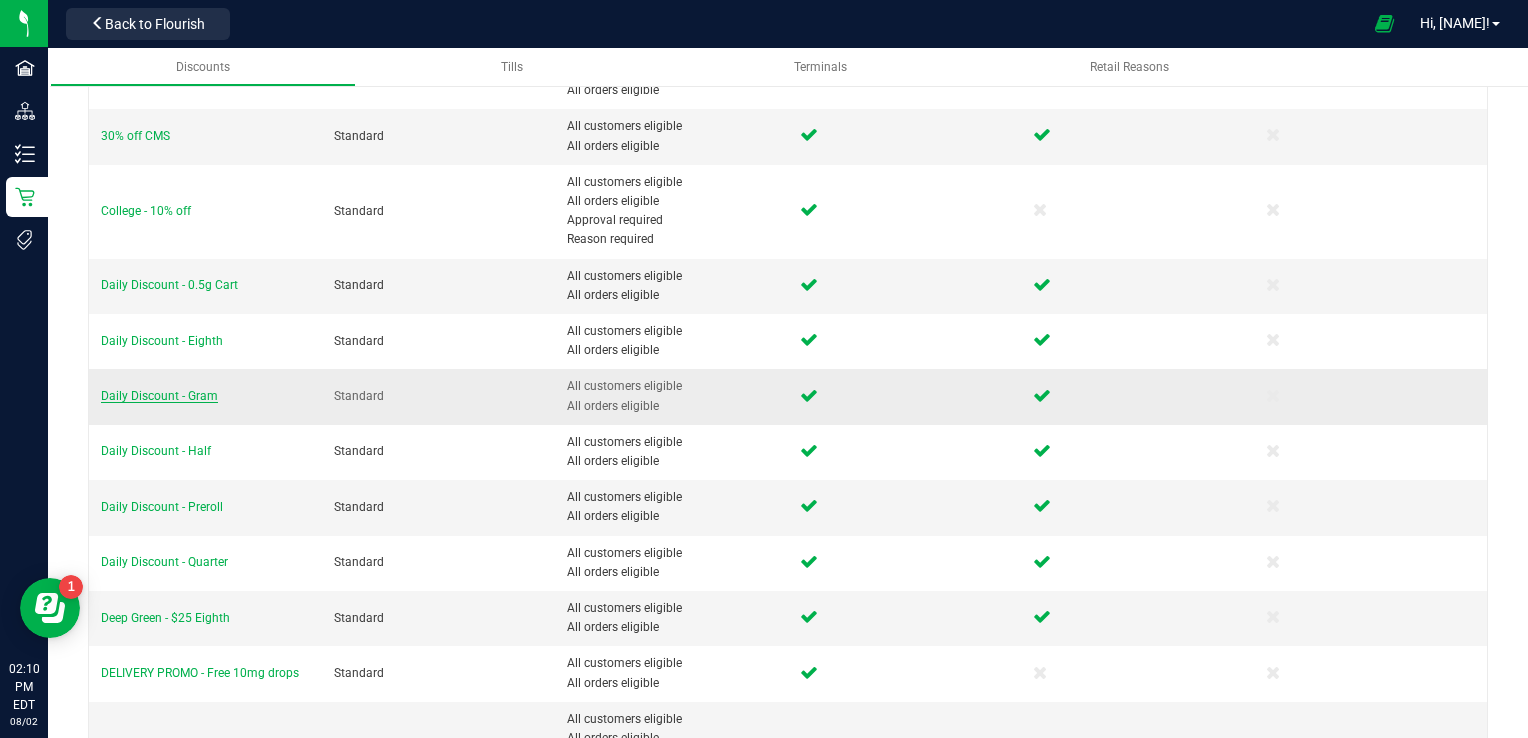 click on "Daily Discount - Gram" at bounding box center [159, 396] 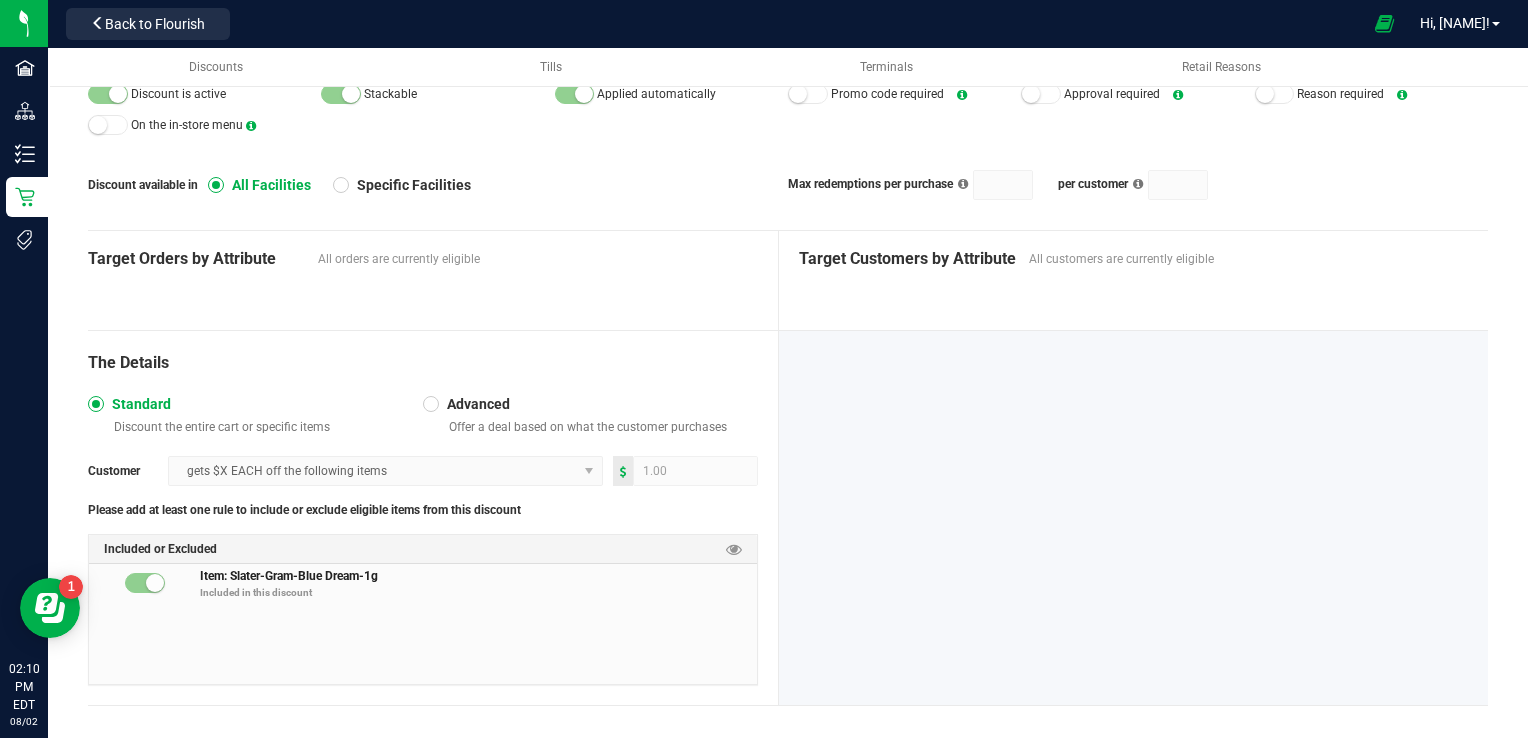 scroll, scrollTop: 0, scrollLeft: 0, axis: both 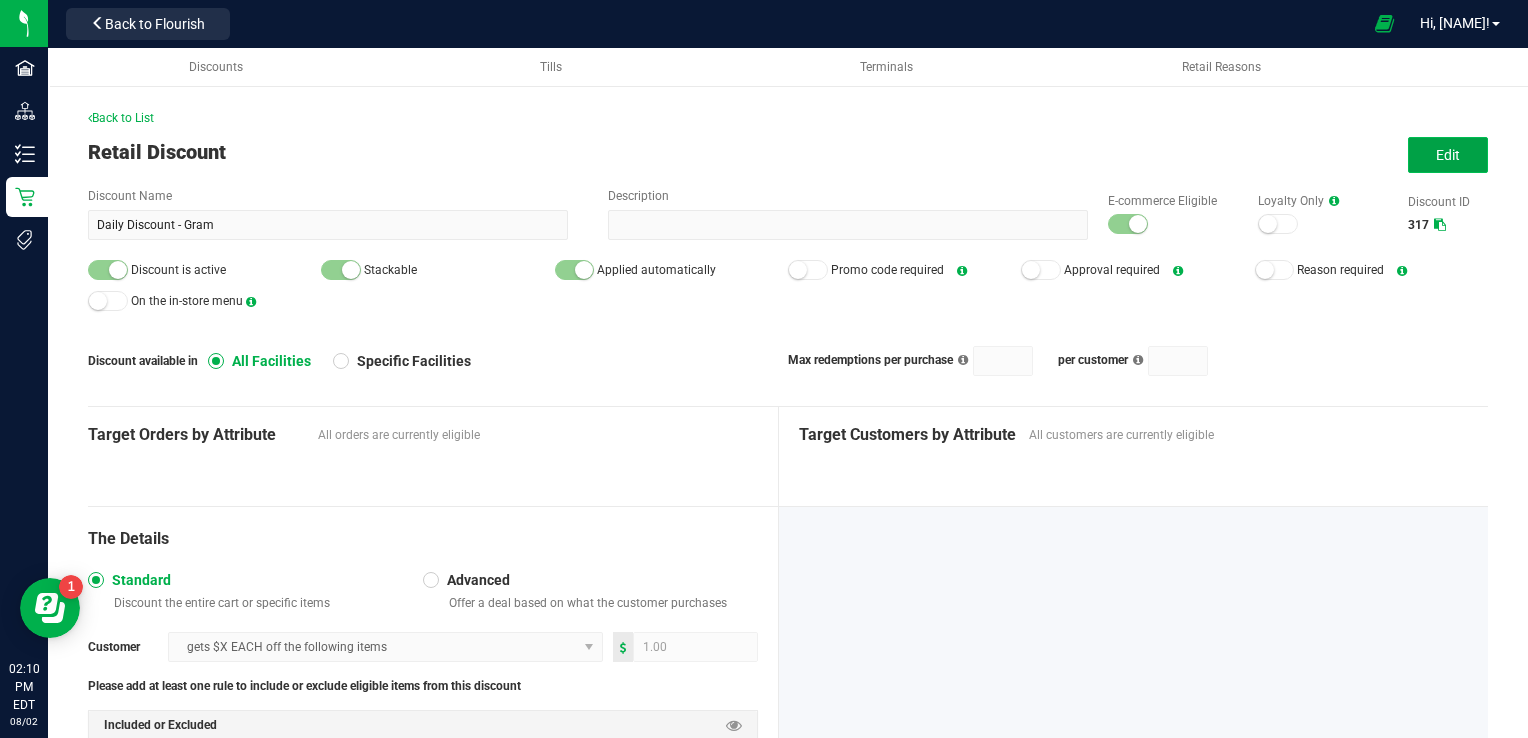 click on "Edit" at bounding box center [1448, 155] 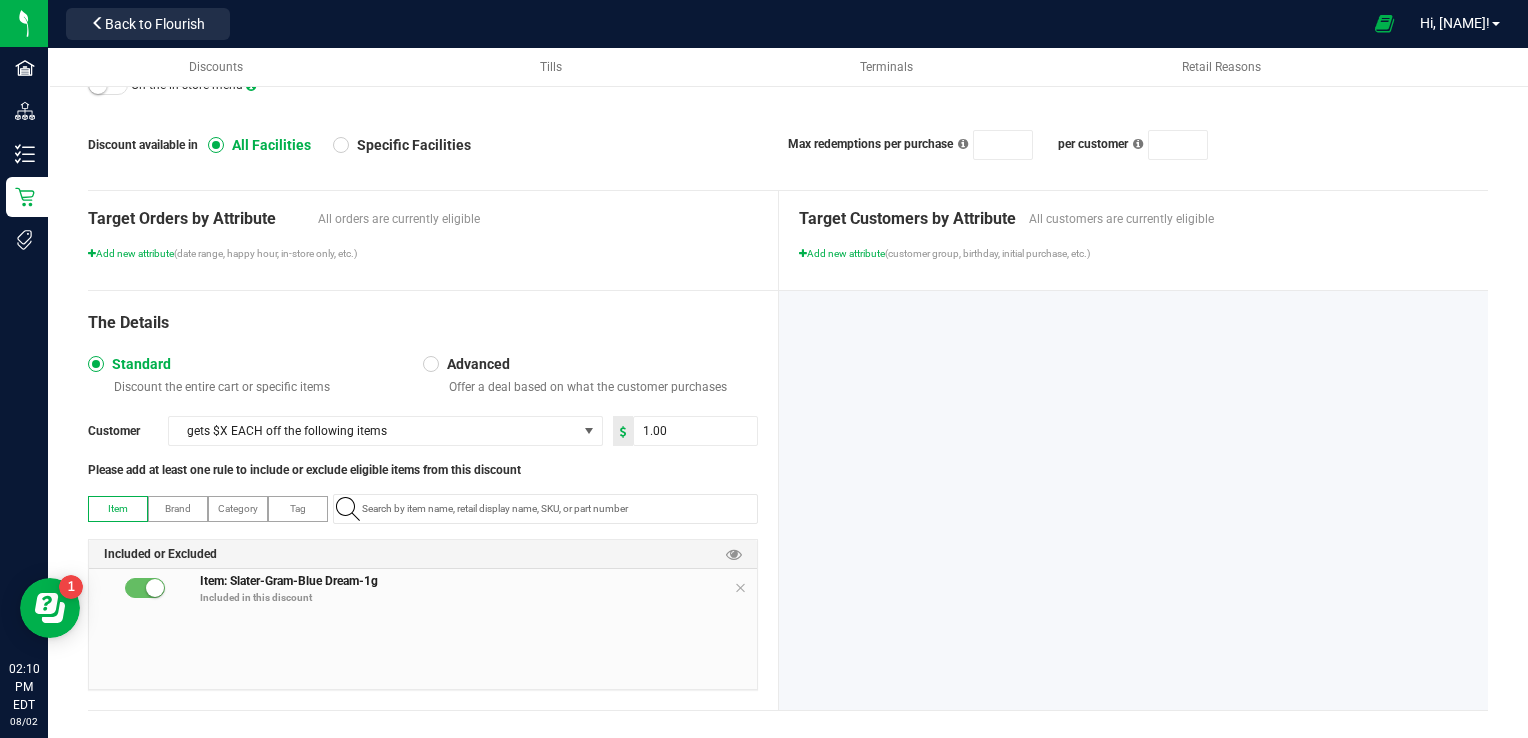 scroll, scrollTop: 236, scrollLeft: 0, axis: vertical 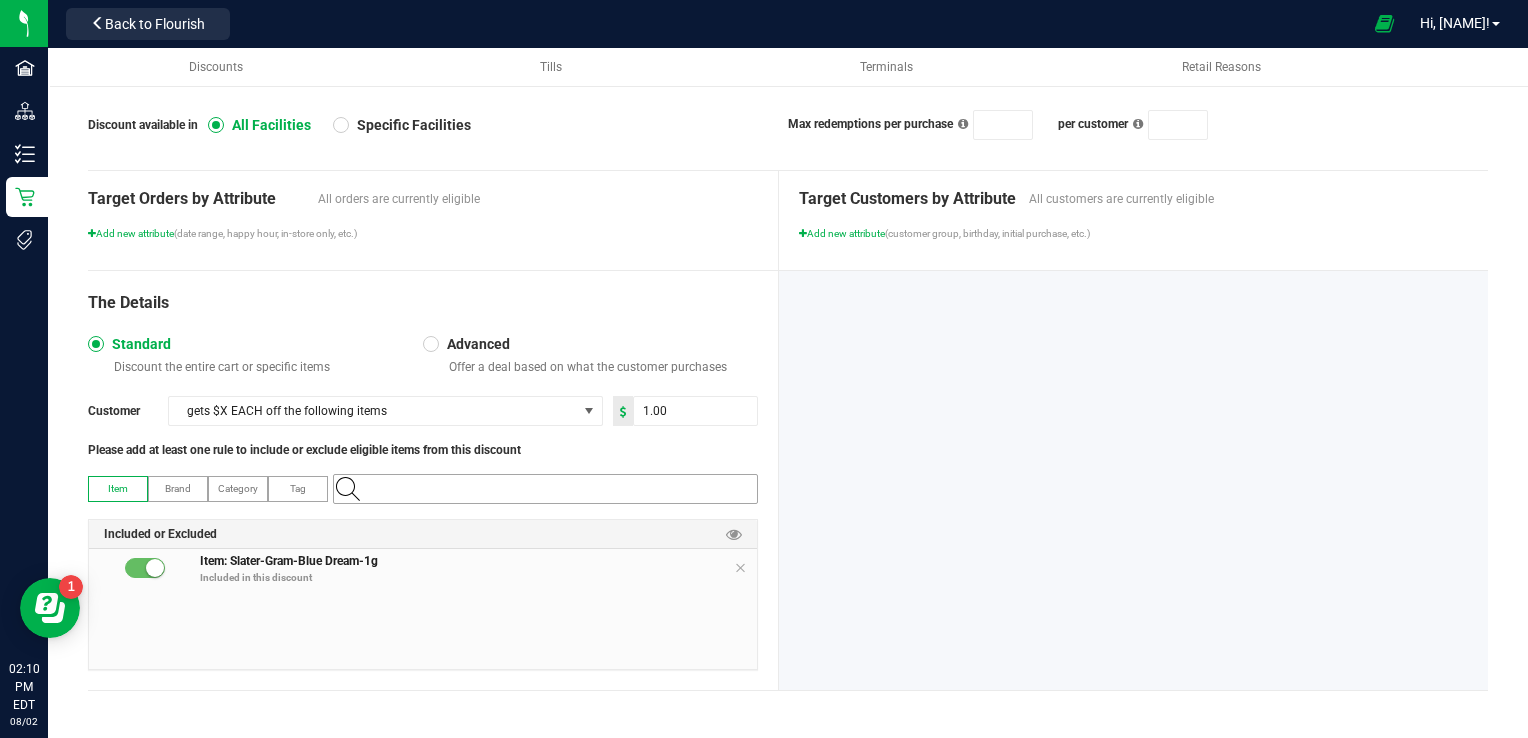 click at bounding box center [555, 489] 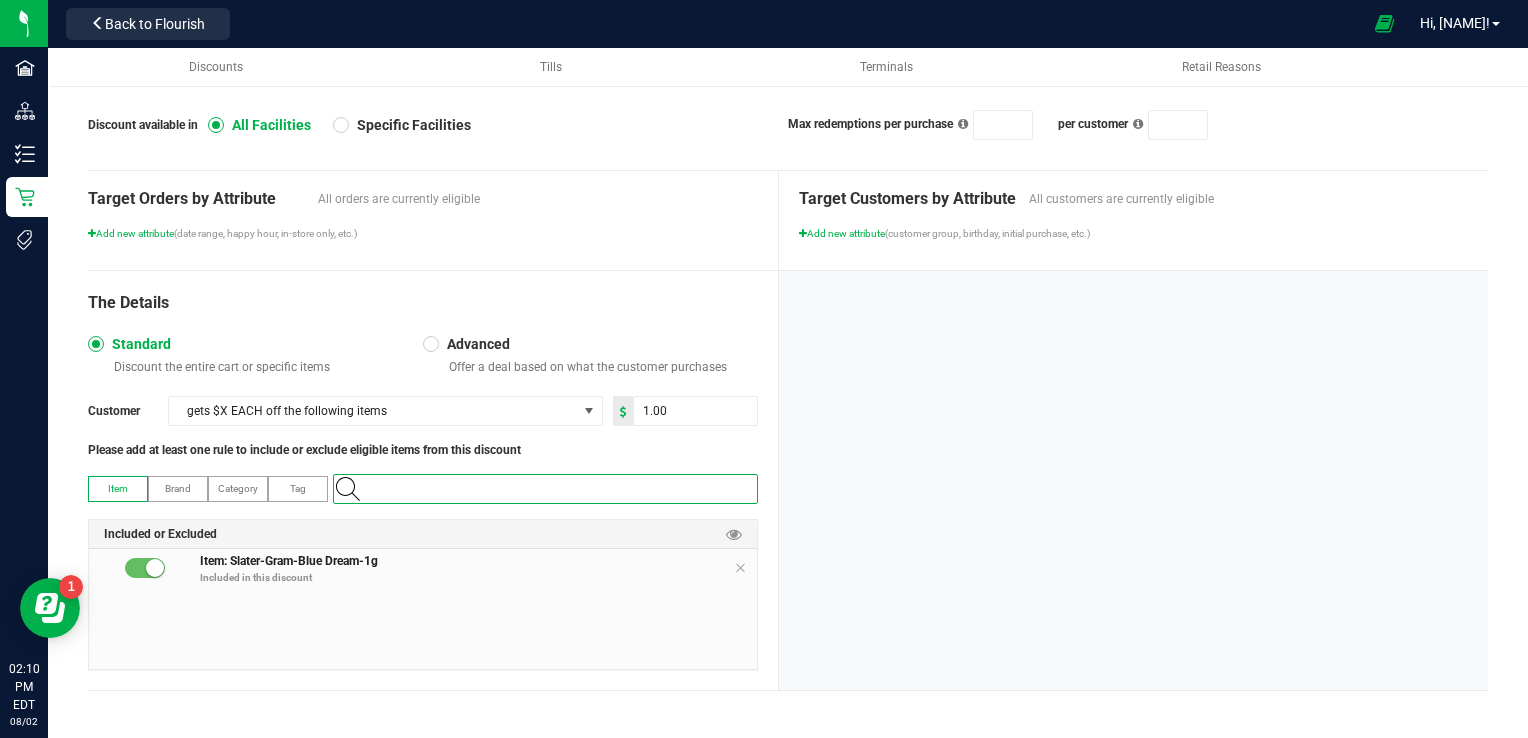 paste on "1.16.220.274922.0" 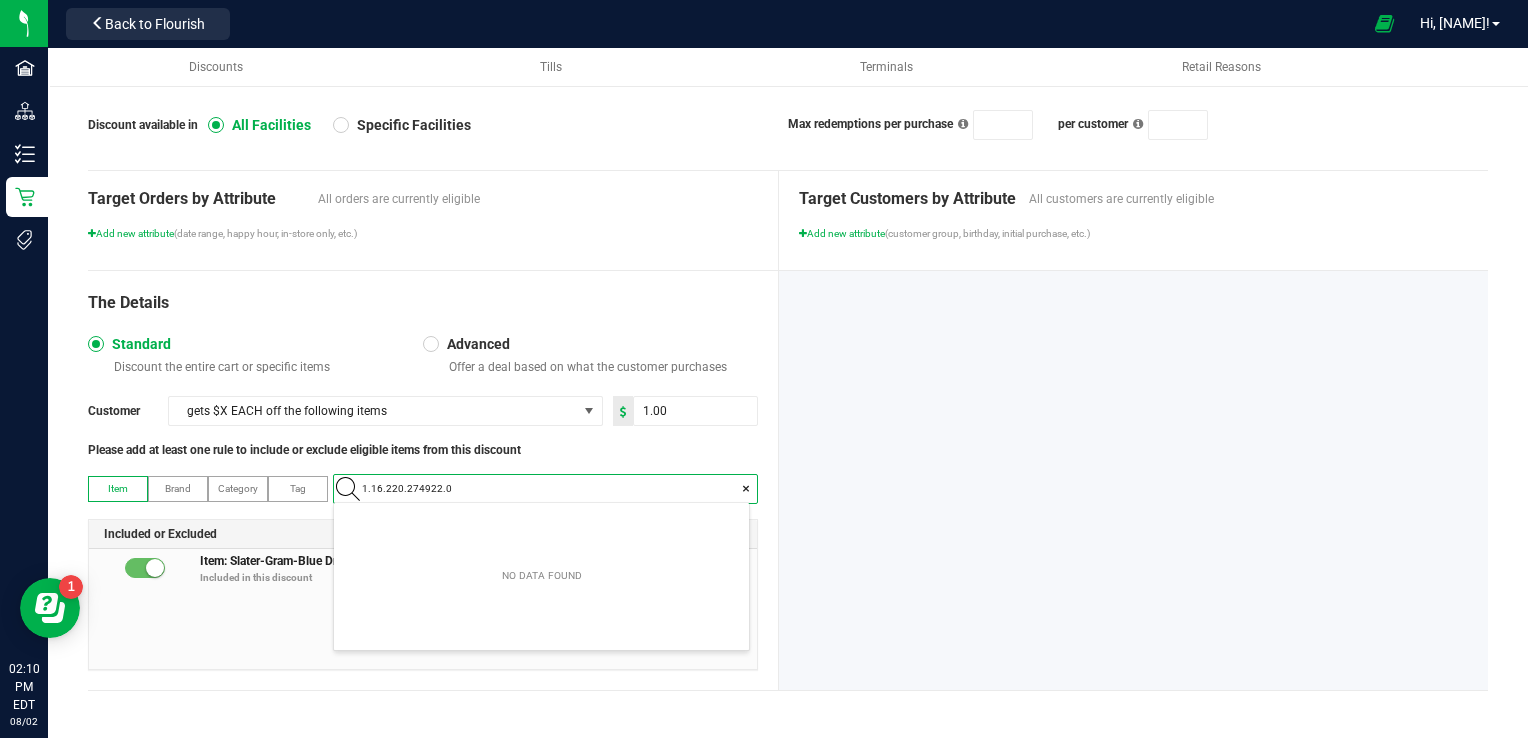 scroll, scrollTop: 99972, scrollLeft: 99584, axis: both 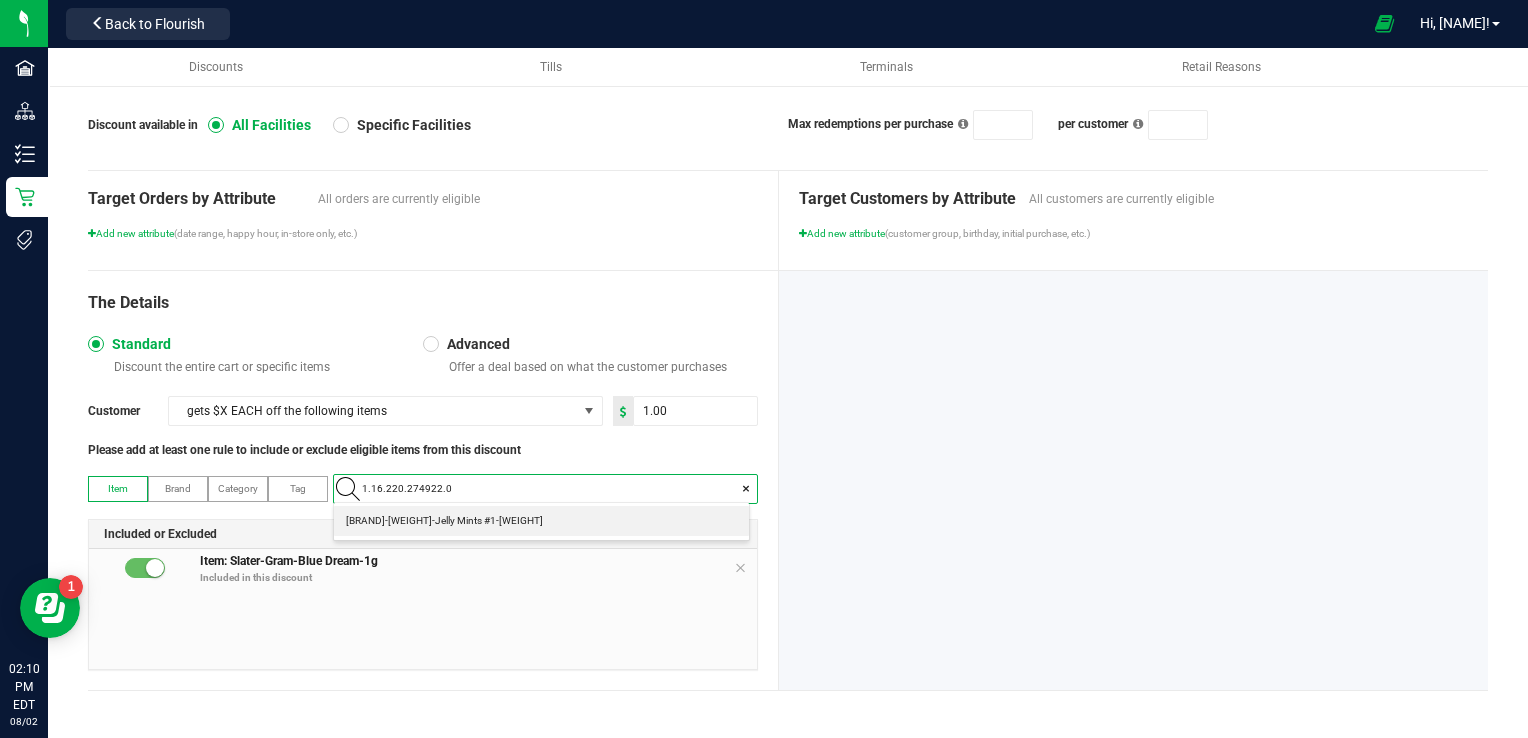 click on "[BRAND]-[WEIGHT]-Jelly Mints #1-[WEIGHT]" at bounding box center [541, 521] 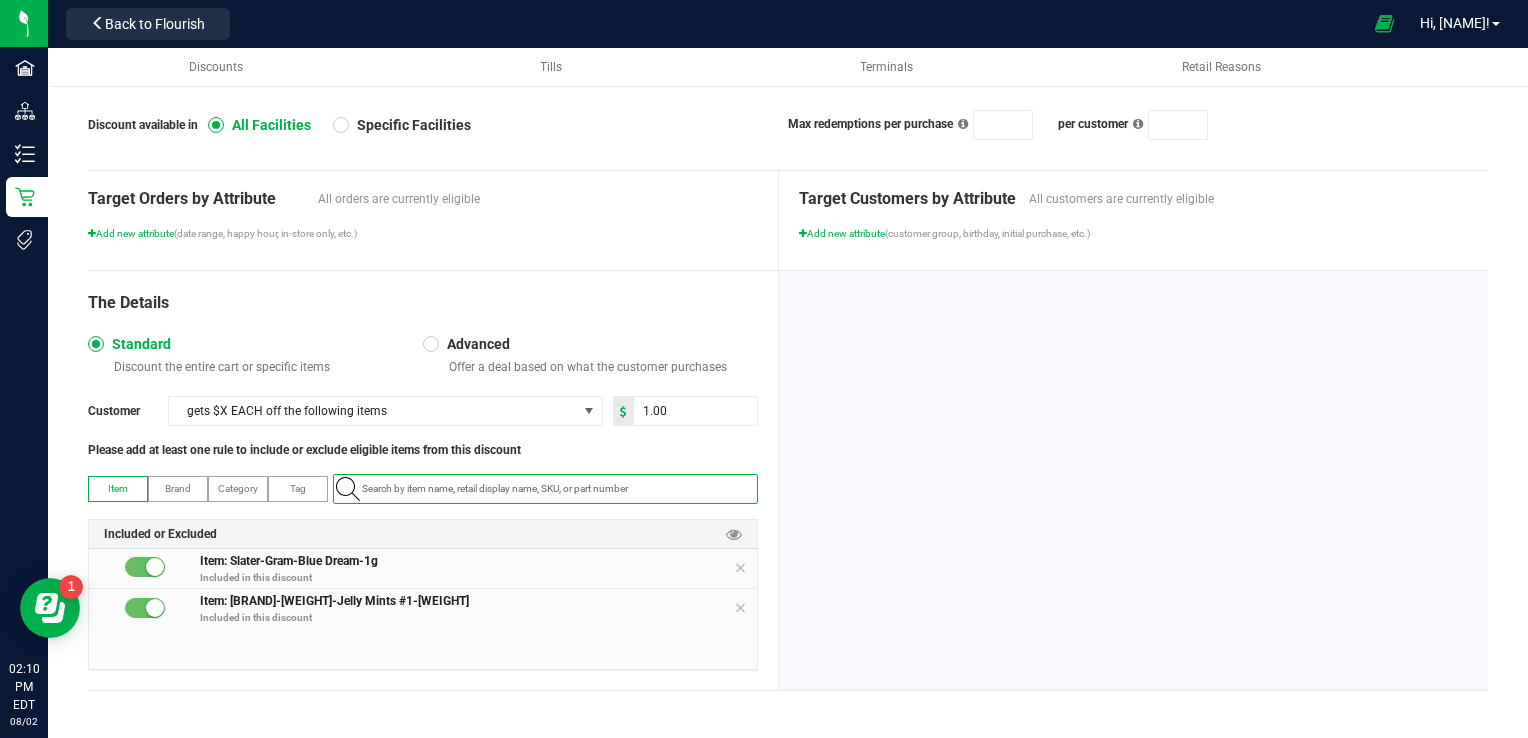 click at bounding box center [155, 608] 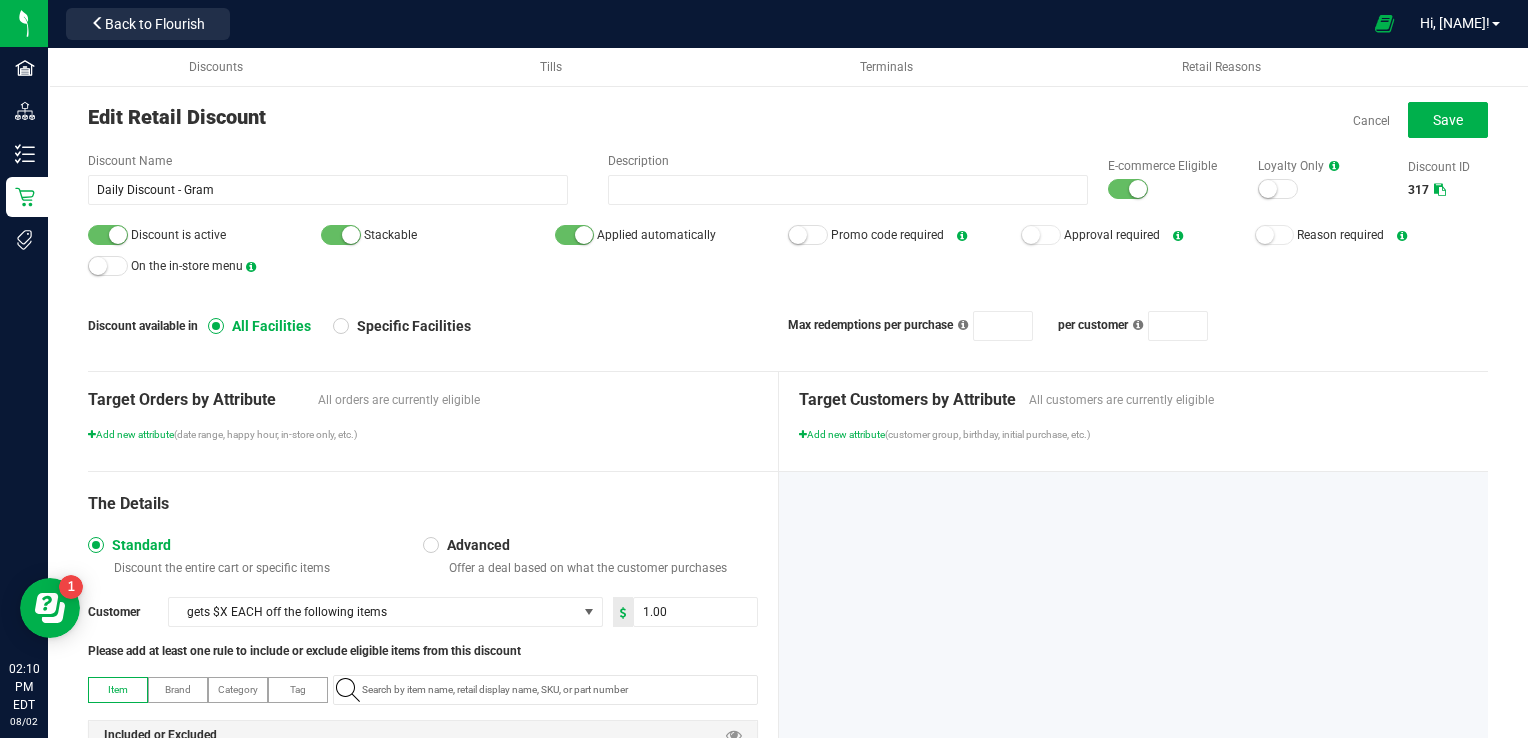 scroll, scrollTop: 0, scrollLeft: 0, axis: both 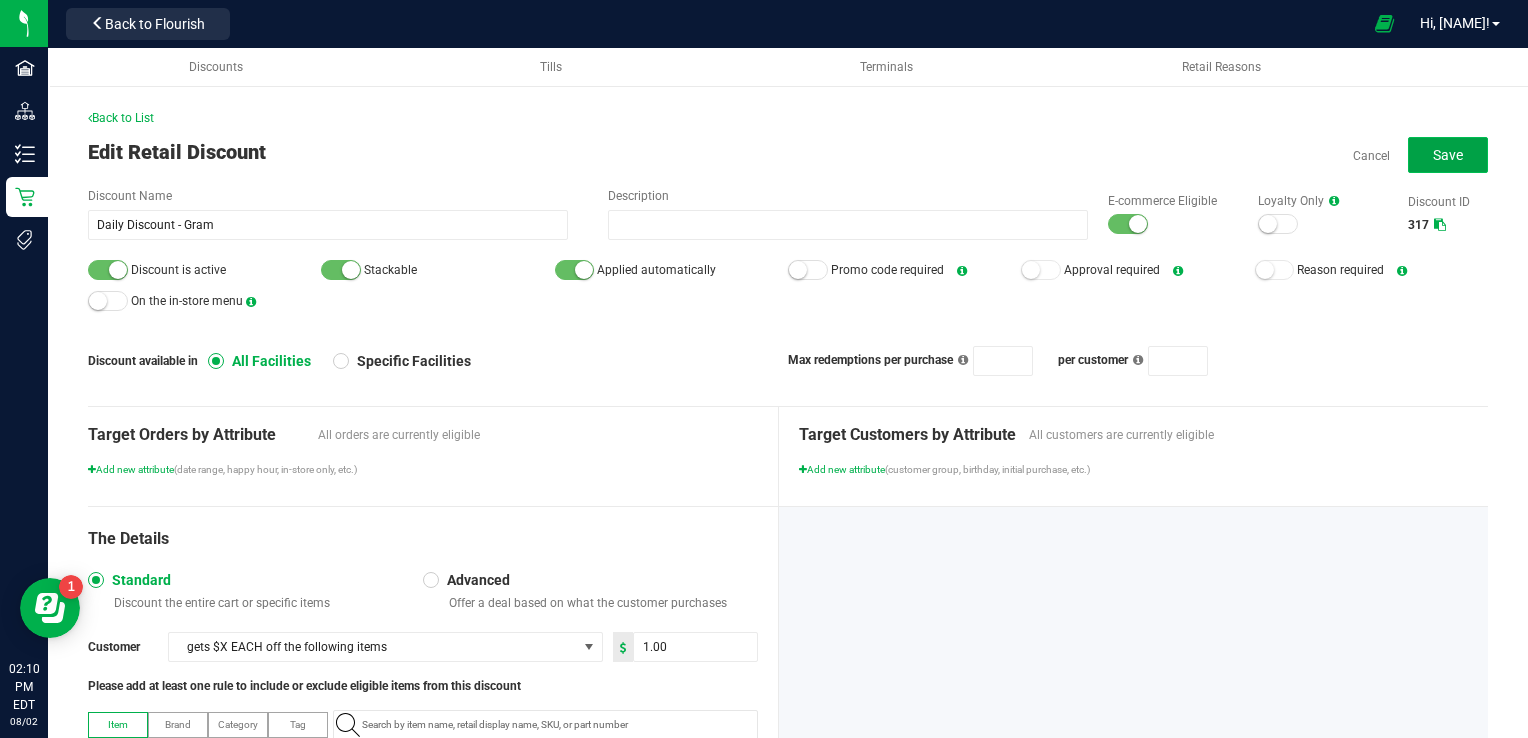 click on "Save" at bounding box center (1448, 155) 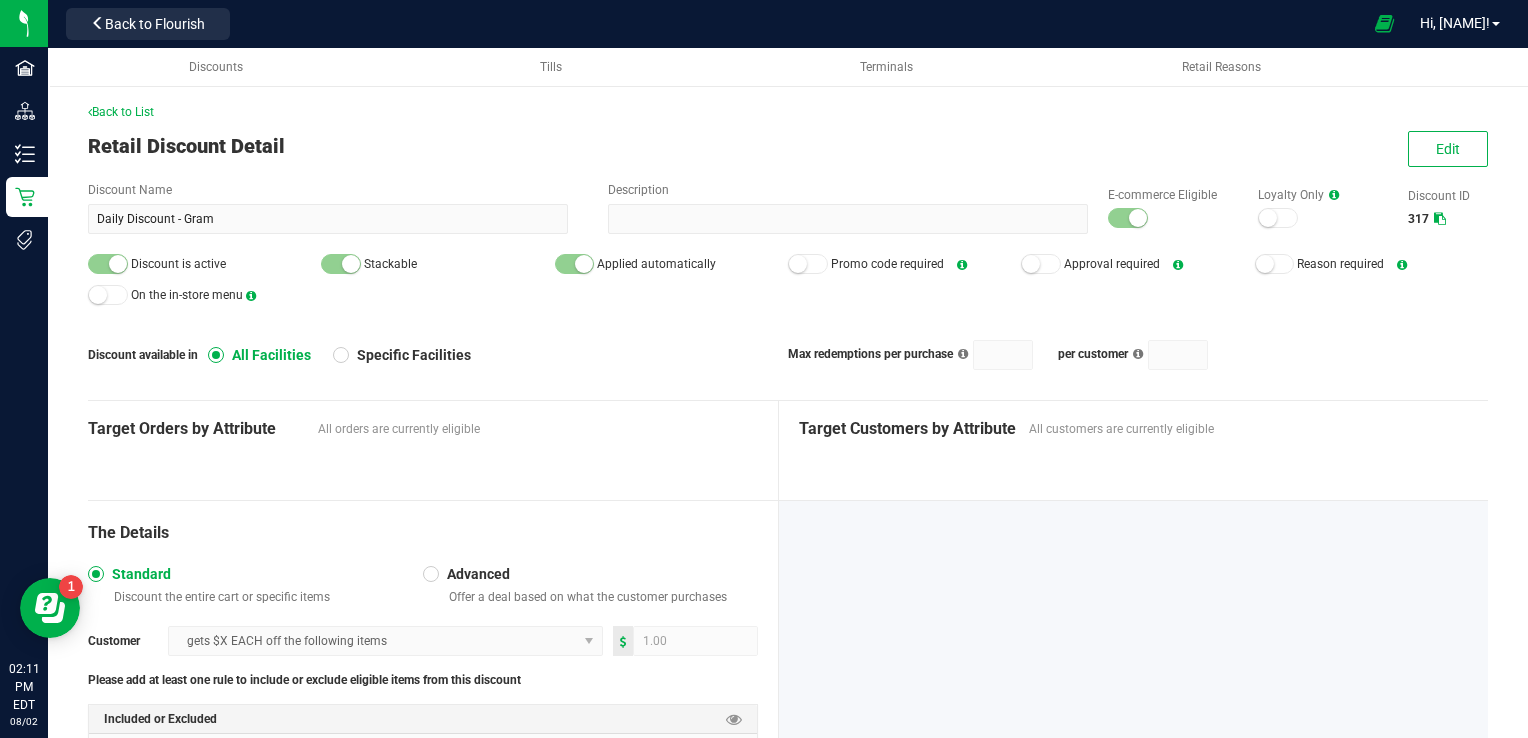 scroll, scrollTop: 0, scrollLeft: 0, axis: both 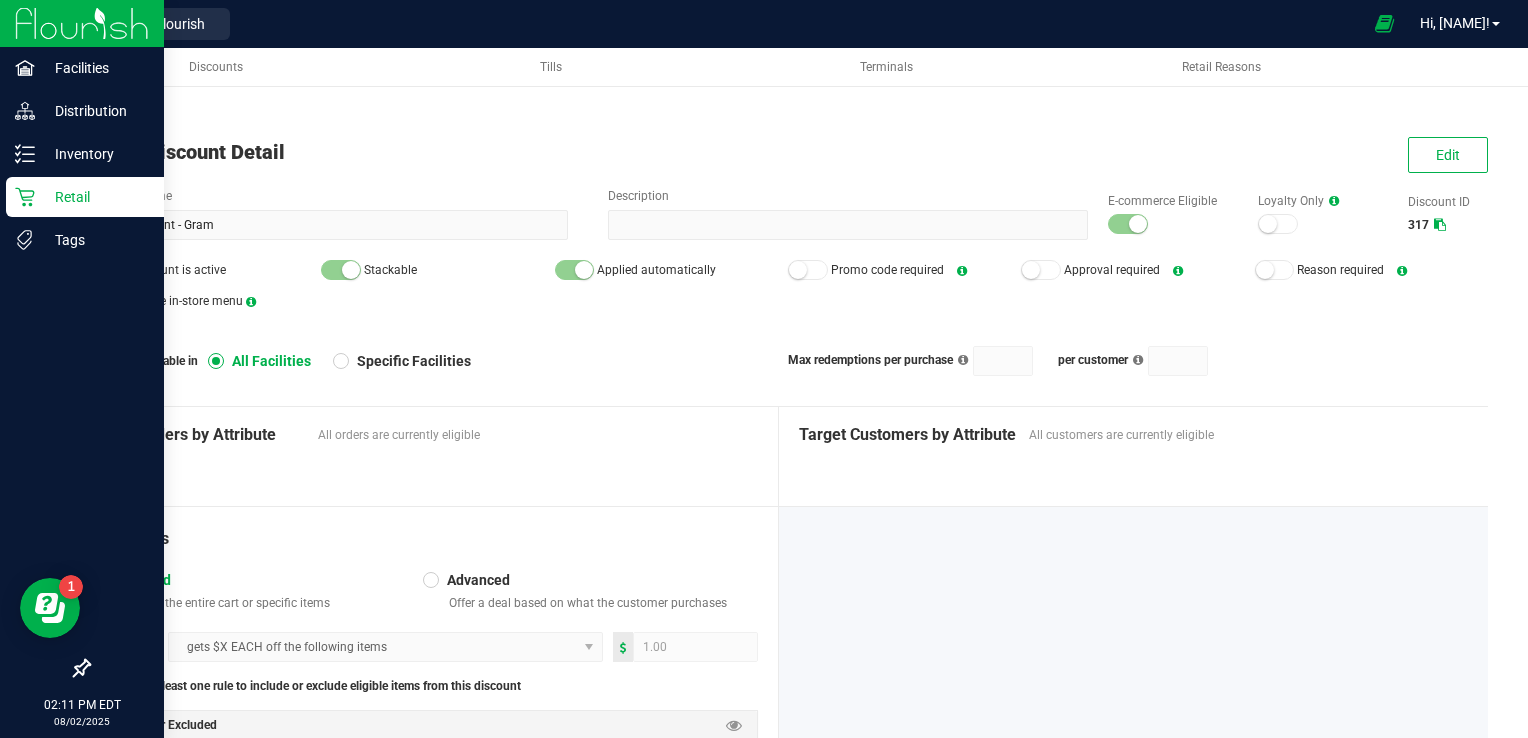 click 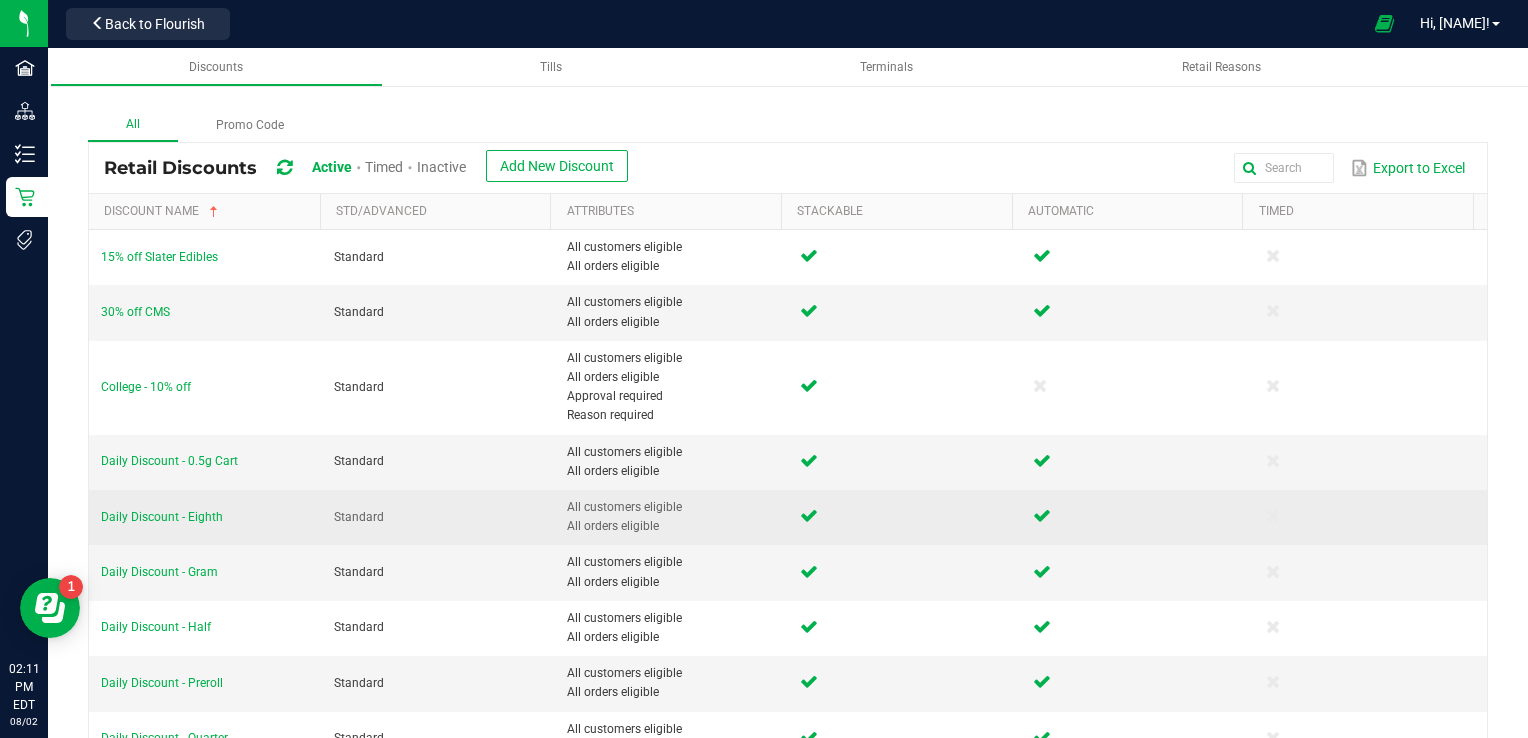 click on "Daily Discount - Eighth" at bounding box center [205, 517] 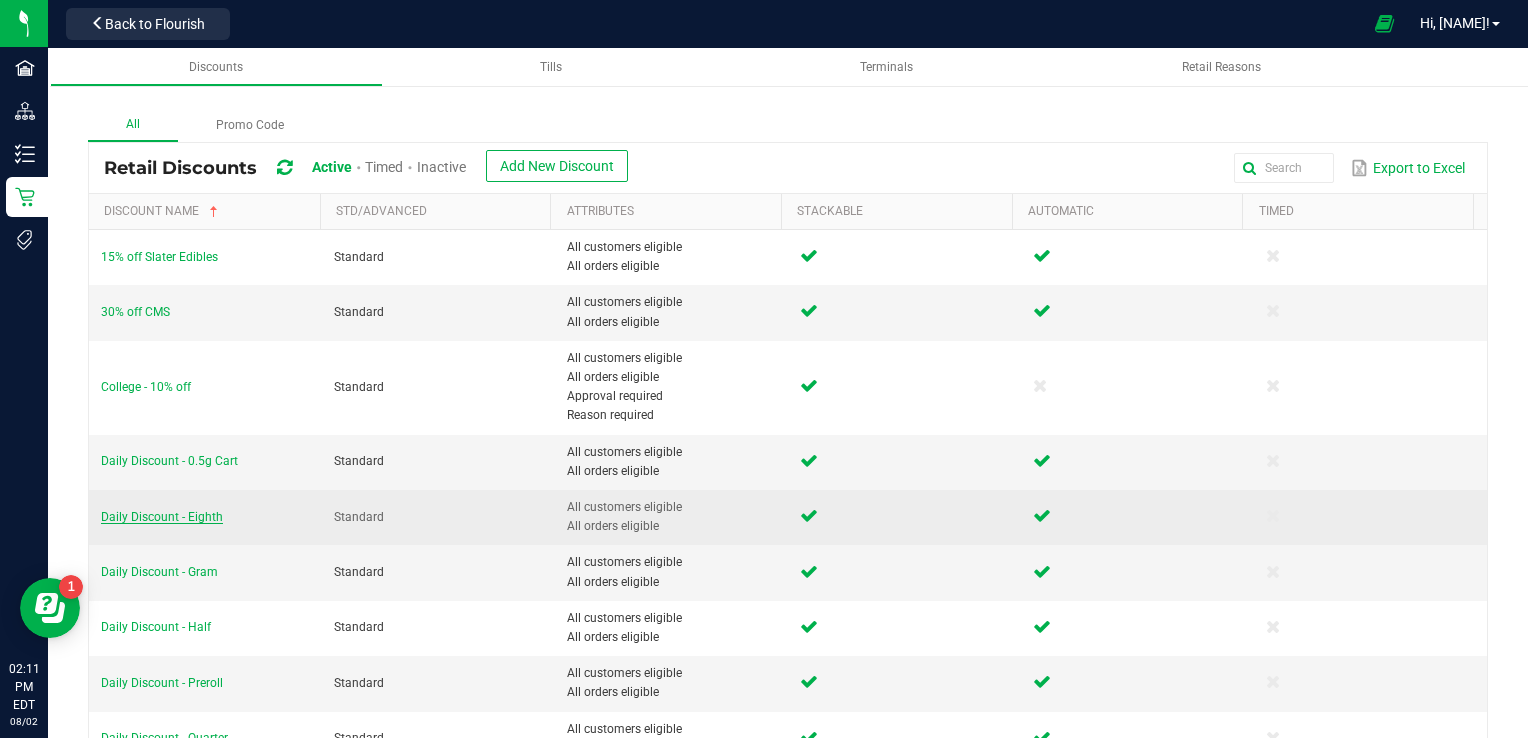 click on "Daily Discount - Eighth" at bounding box center [162, 517] 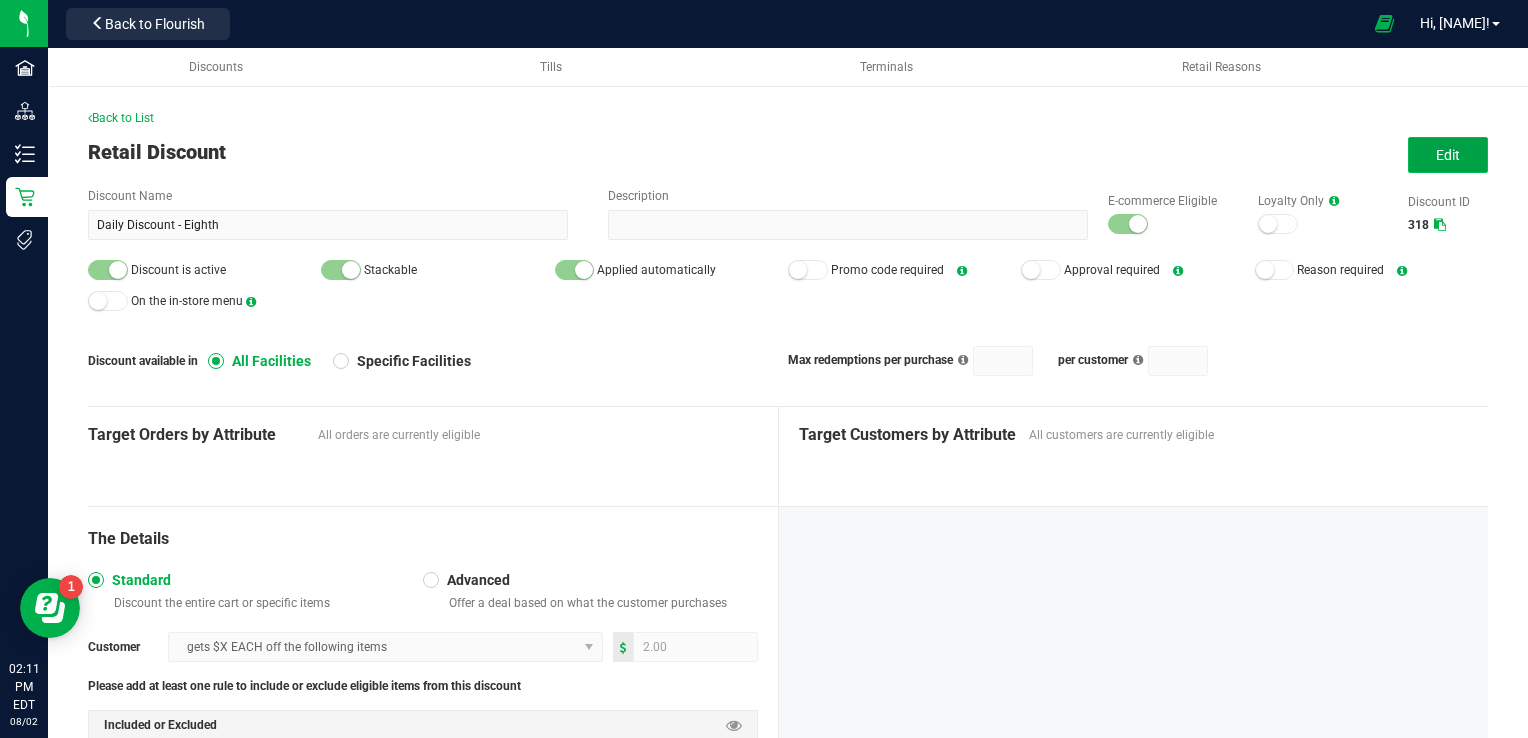 click on "Edit" at bounding box center (1448, 155) 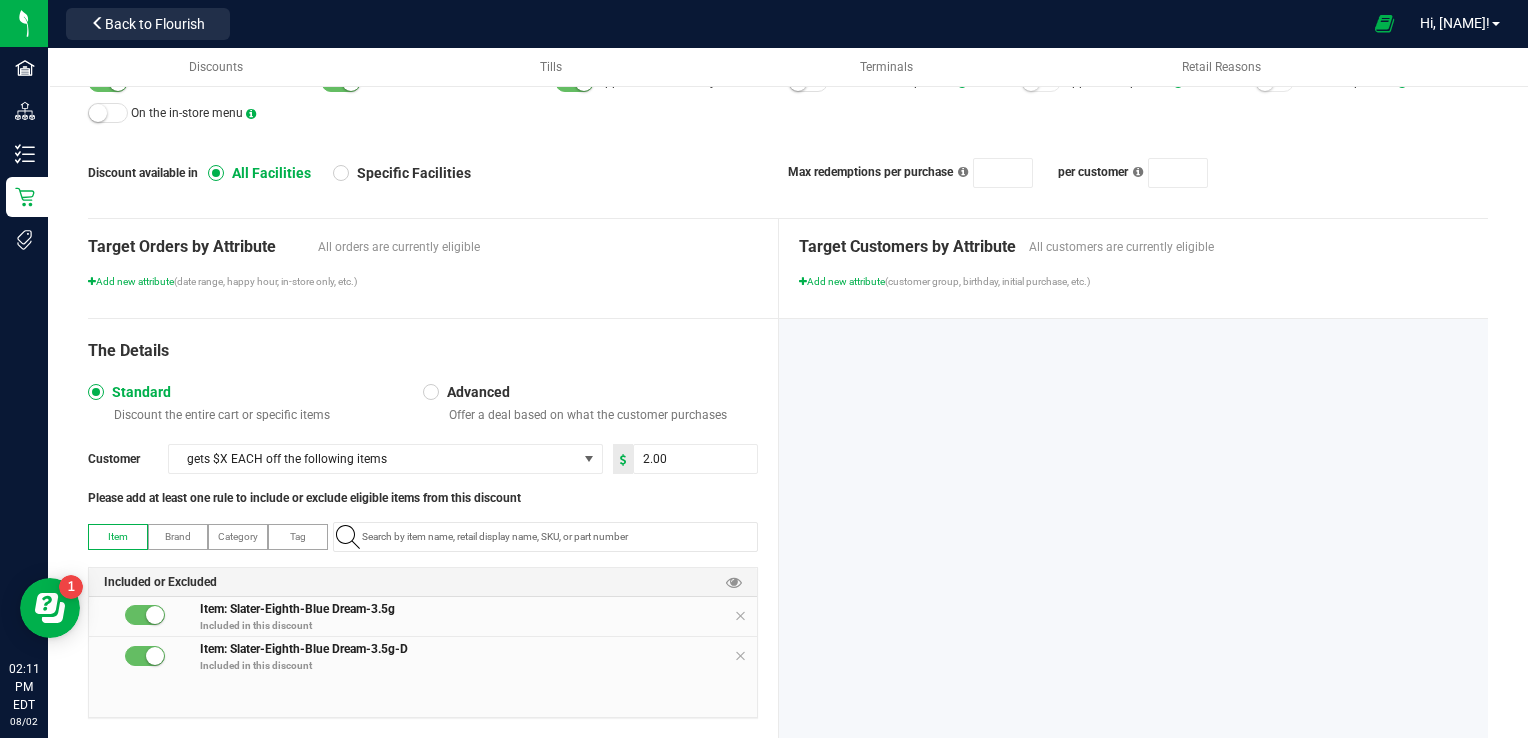 scroll, scrollTop: 236, scrollLeft: 0, axis: vertical 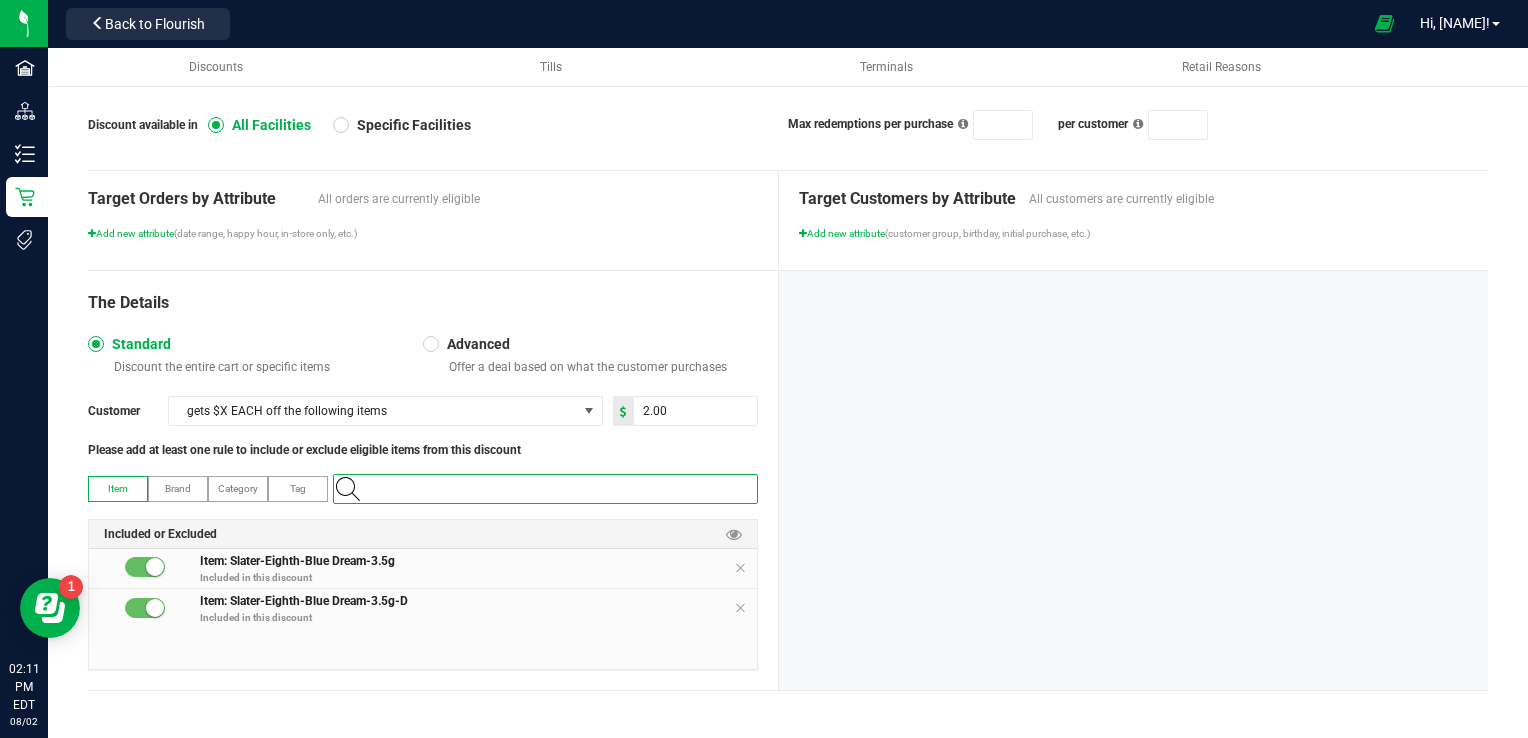 click at bounding box center (555, 489) 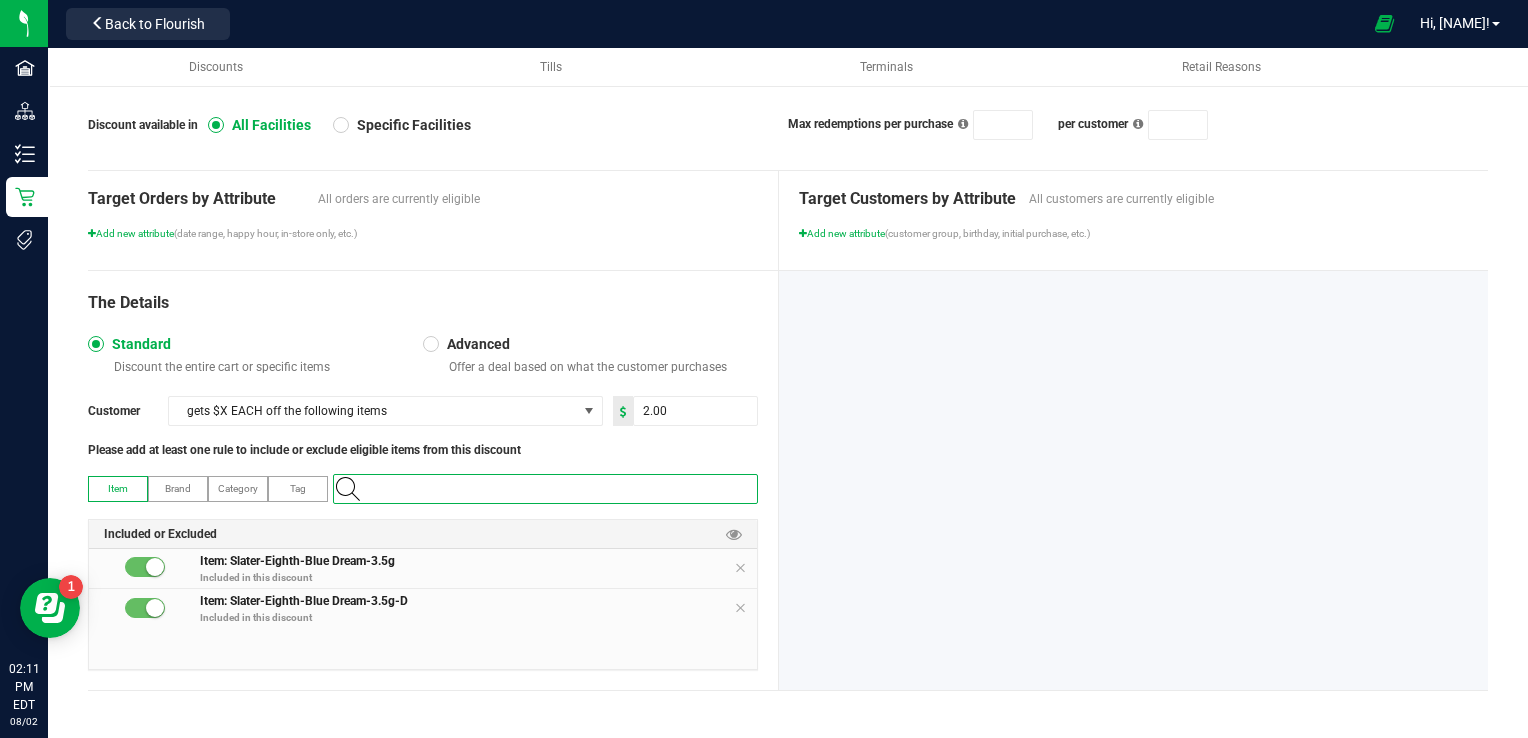 click at bounding box center (555, 489) 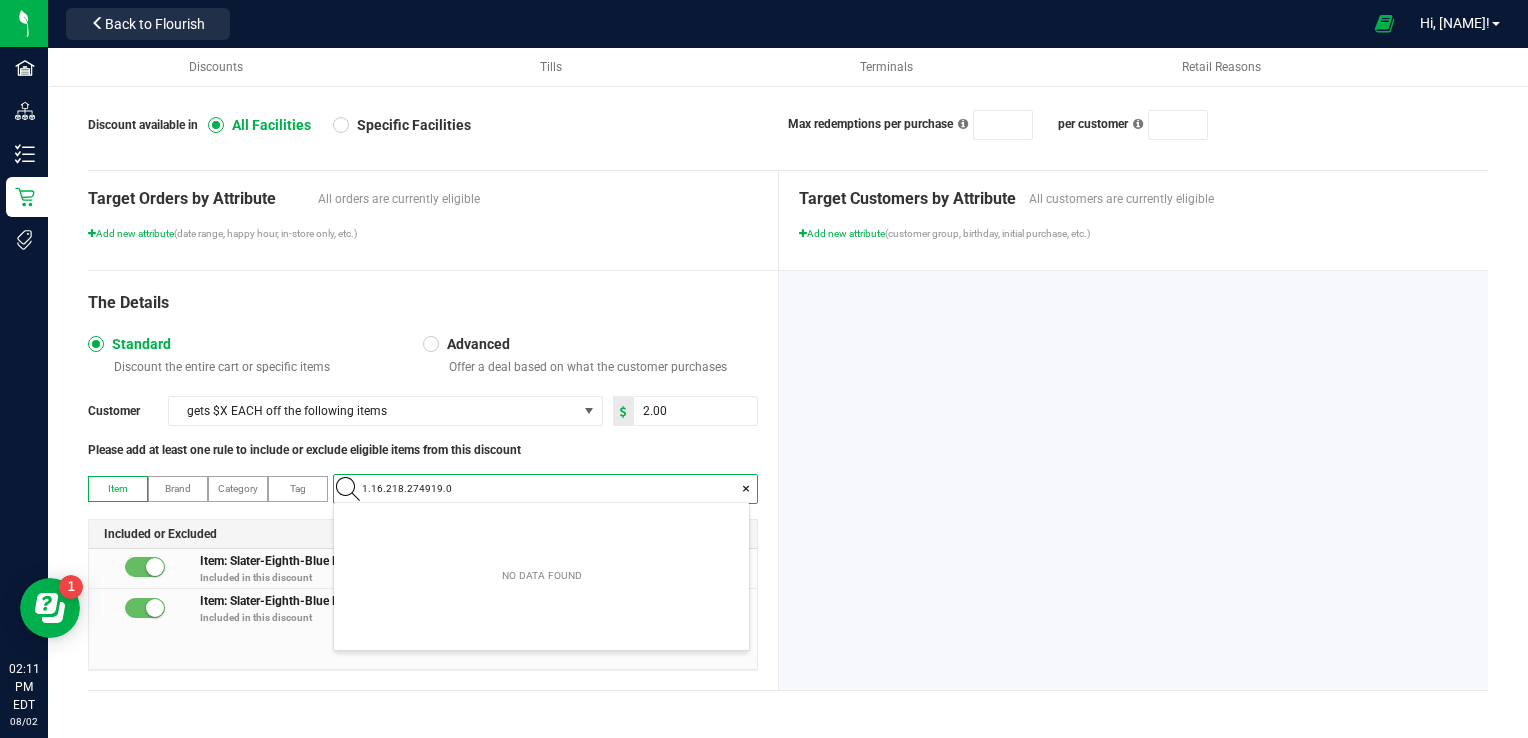 scroll, scrollTop: 99972, scrollLeft: 99584, axis: both 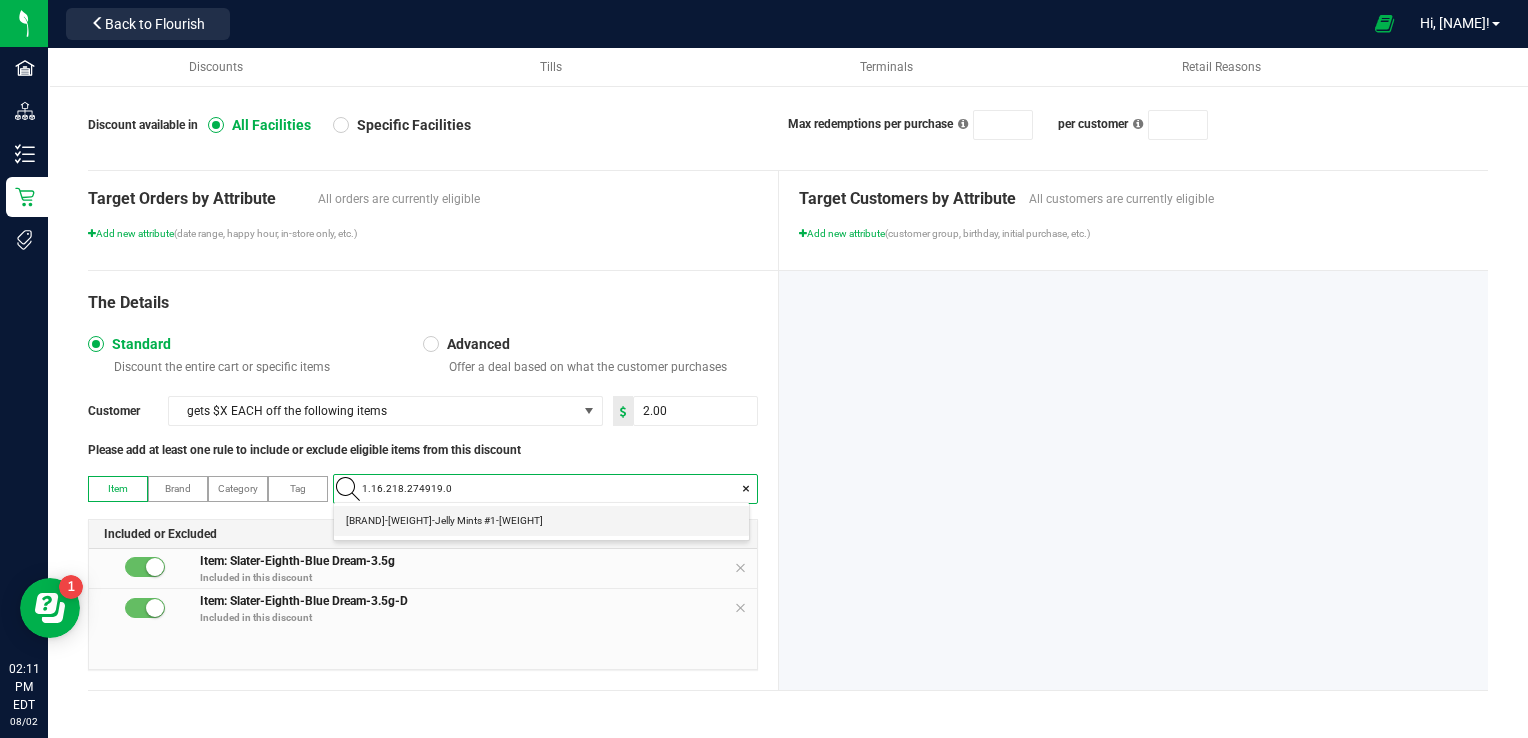 click on "[BRAND]-[WEIGHT]-Jelly Mints #1-[WEIGHT]" at bounding box center (444, 521) 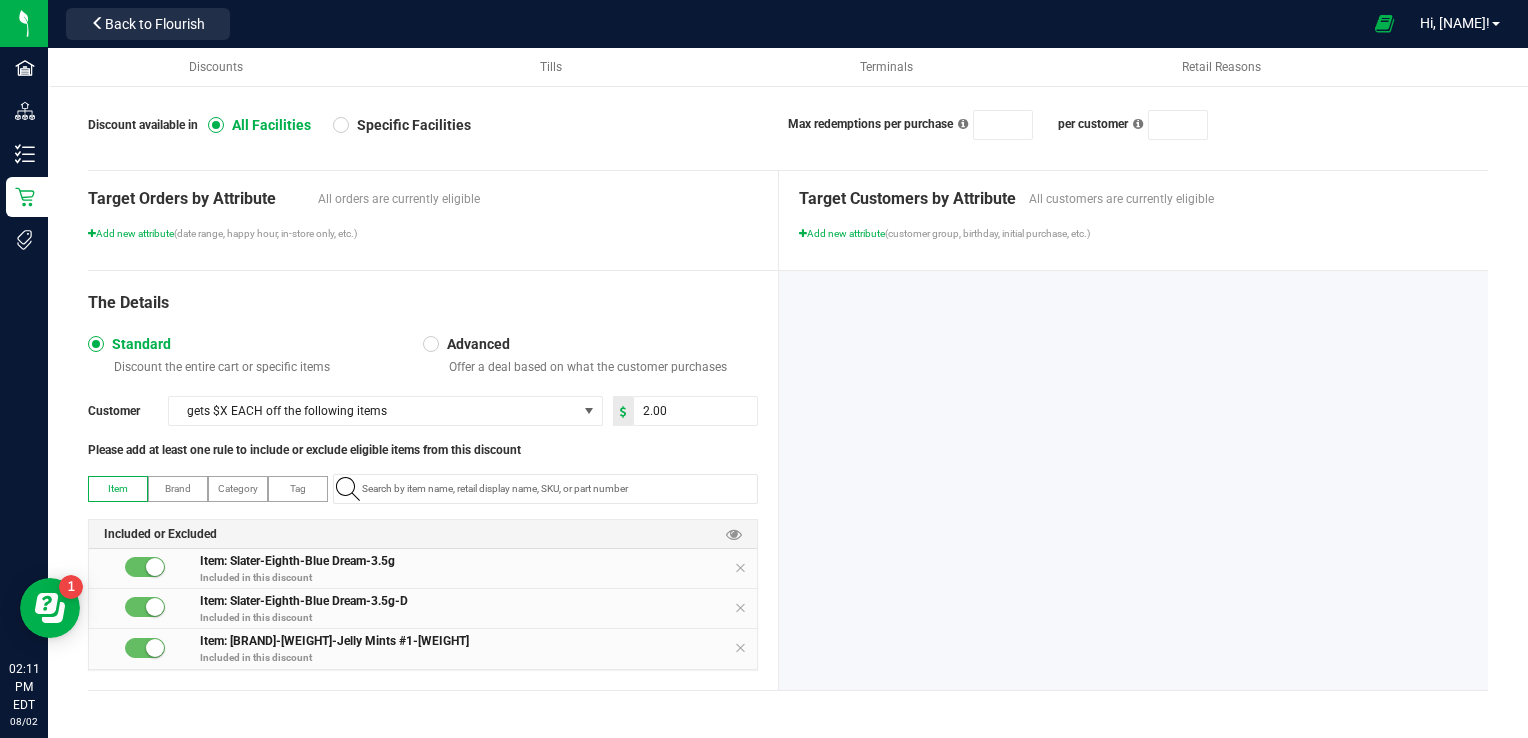 click at bounding box center [145, 648] 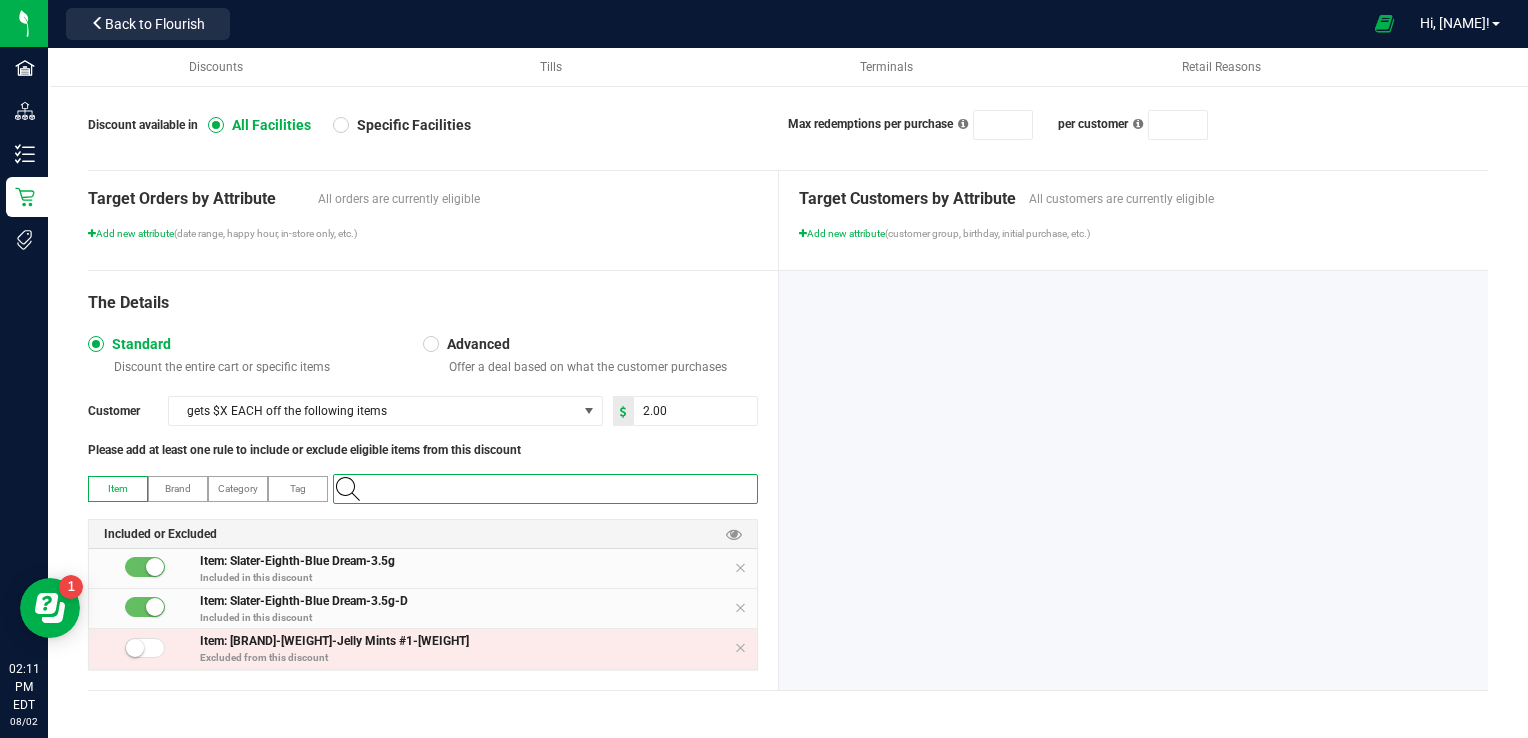 click at bounding box center [555, 489] 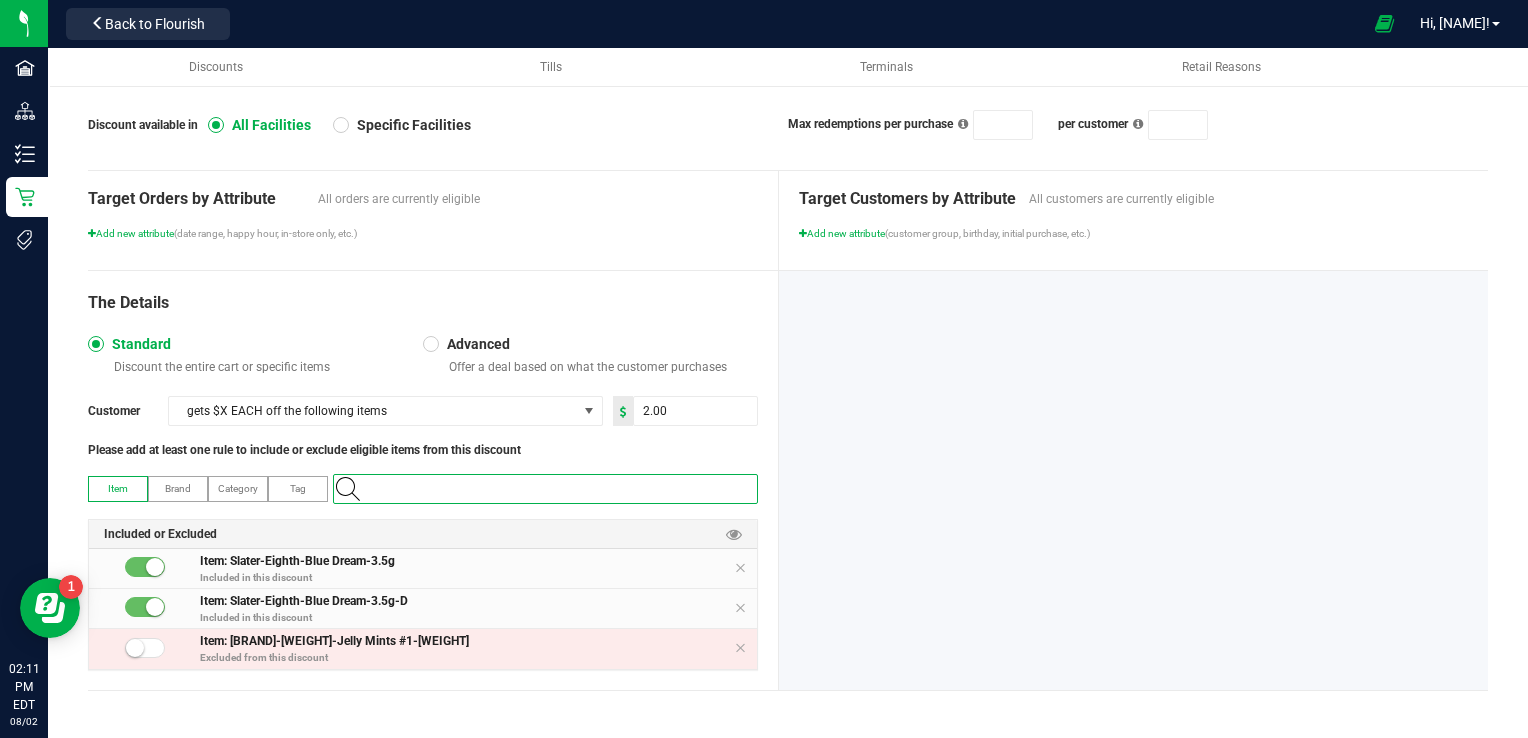 paste on "1.16.218.470580.0" 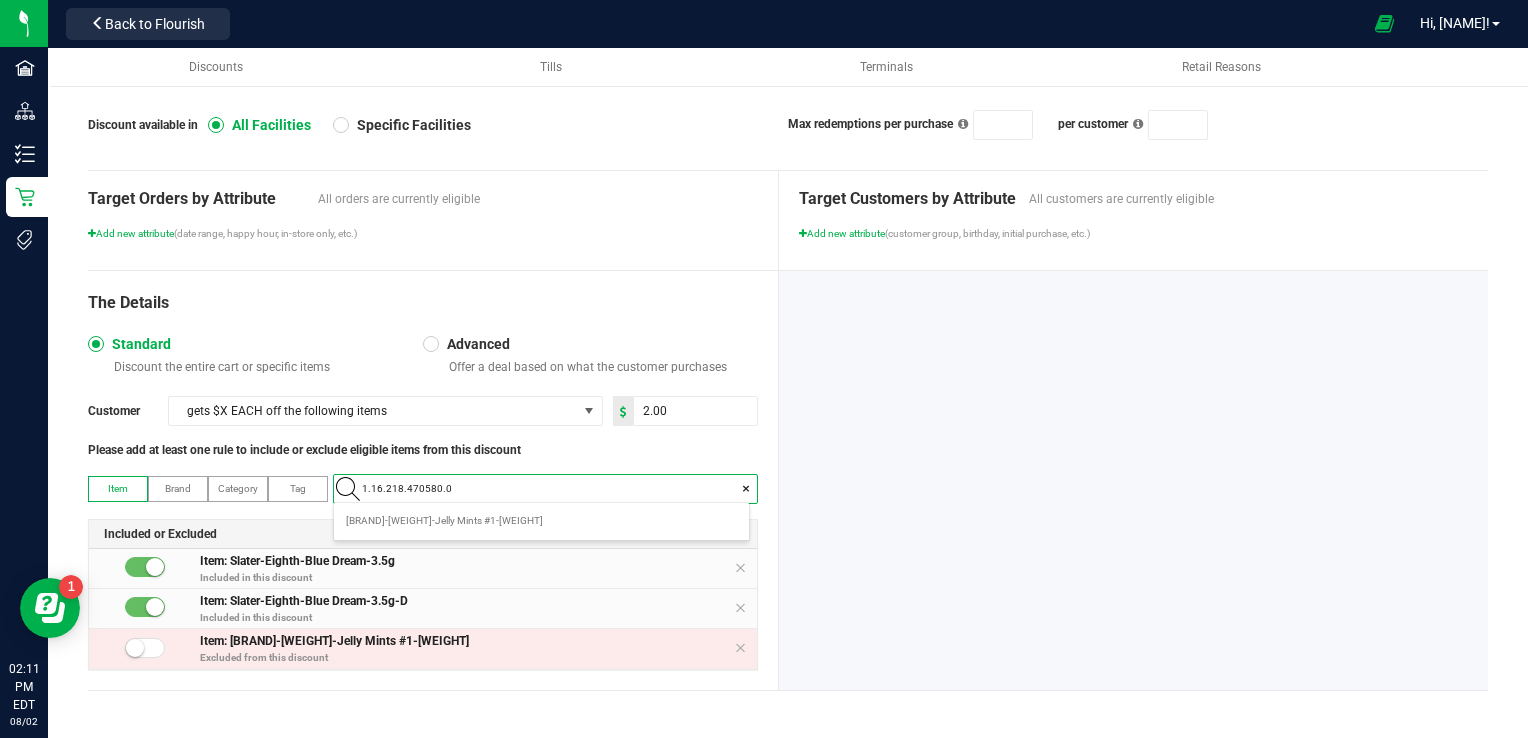 scroll, scrollTop: 99972, scrollLeft: 99584, axis: both 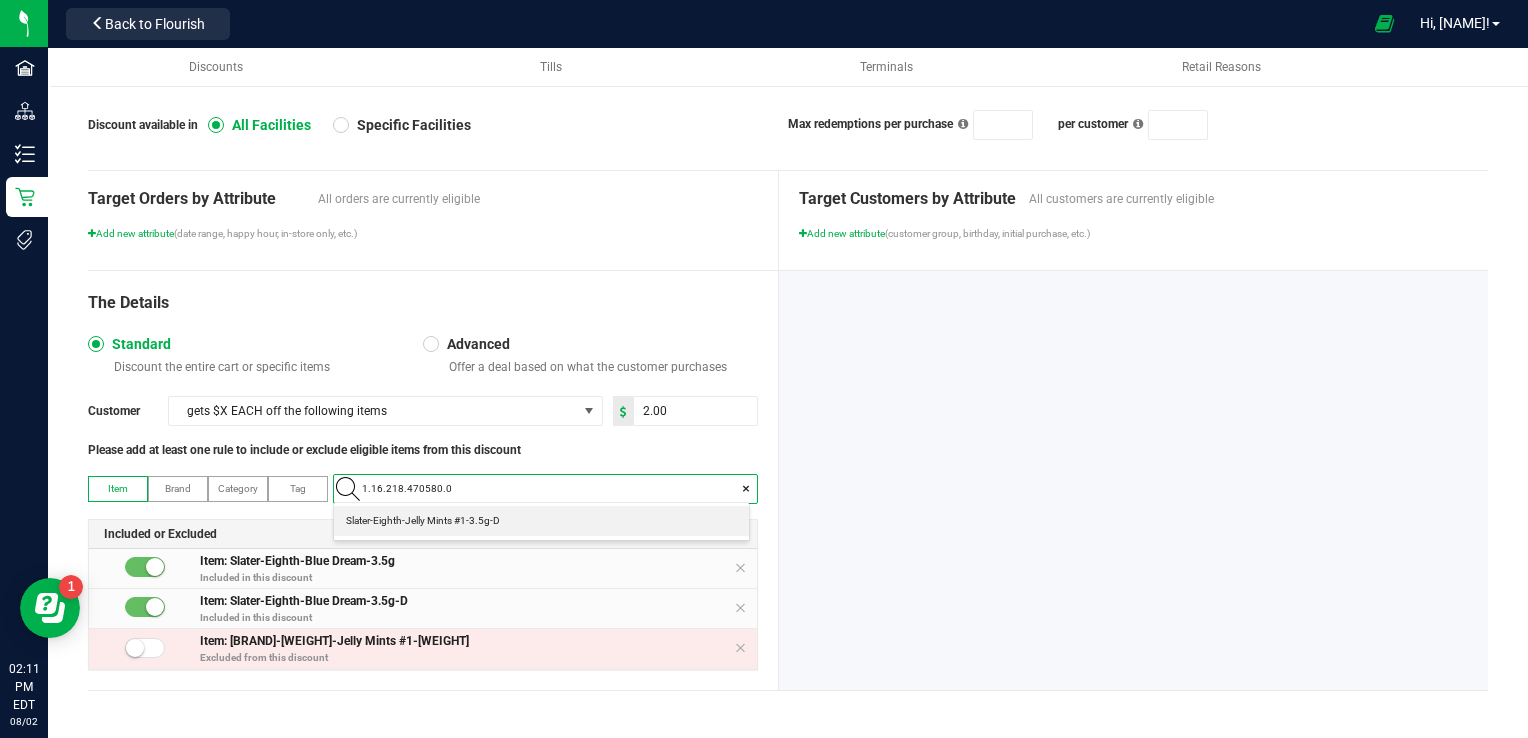 click on "Slater-Eighth-Jelly Mints #1-3.5g-D" at bounding box center [423, 521] 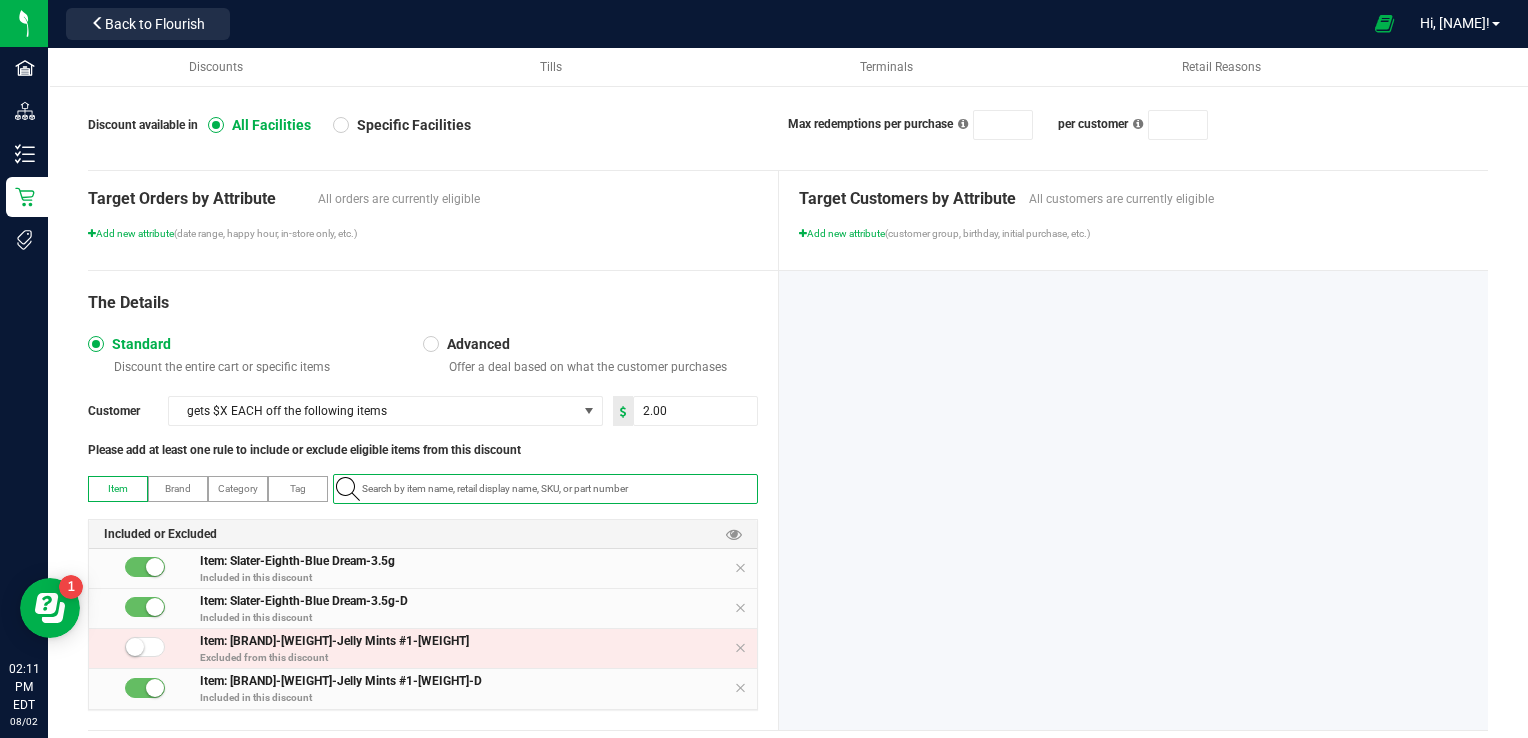 click at bounding box center (145, 688) 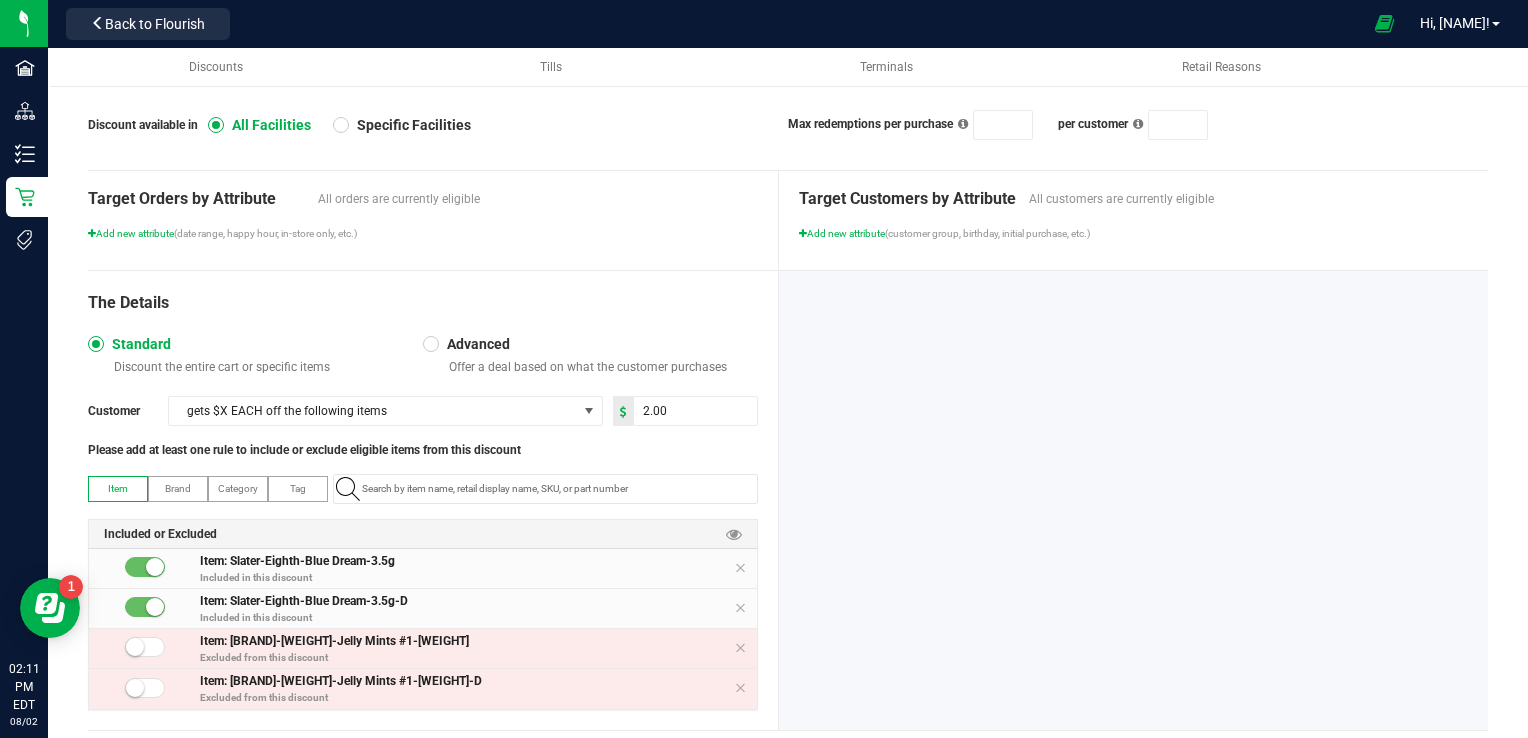 scroll, scrollTop: 0, scrollLeft: 0, axis: both 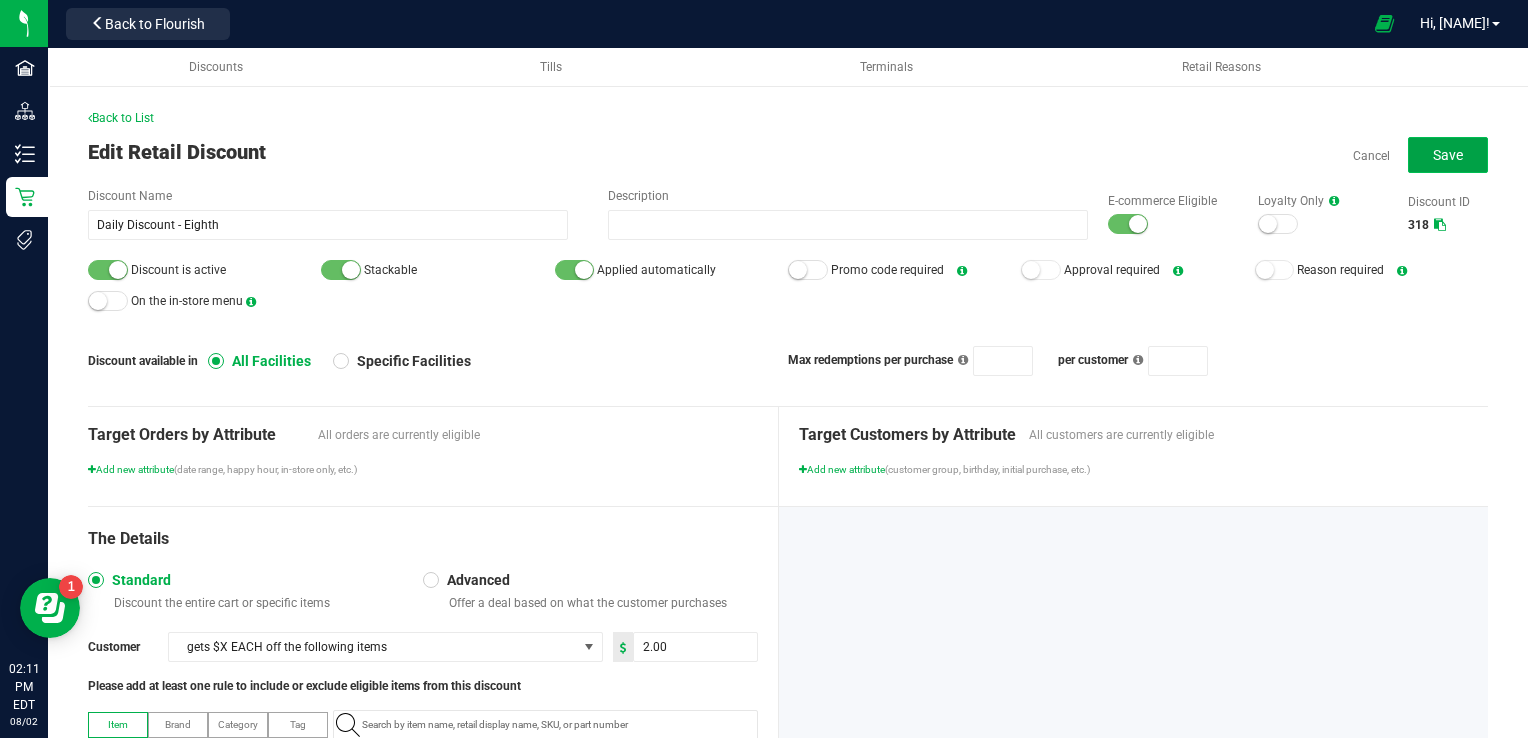click on "Save" at bounding box center (1448, 155) 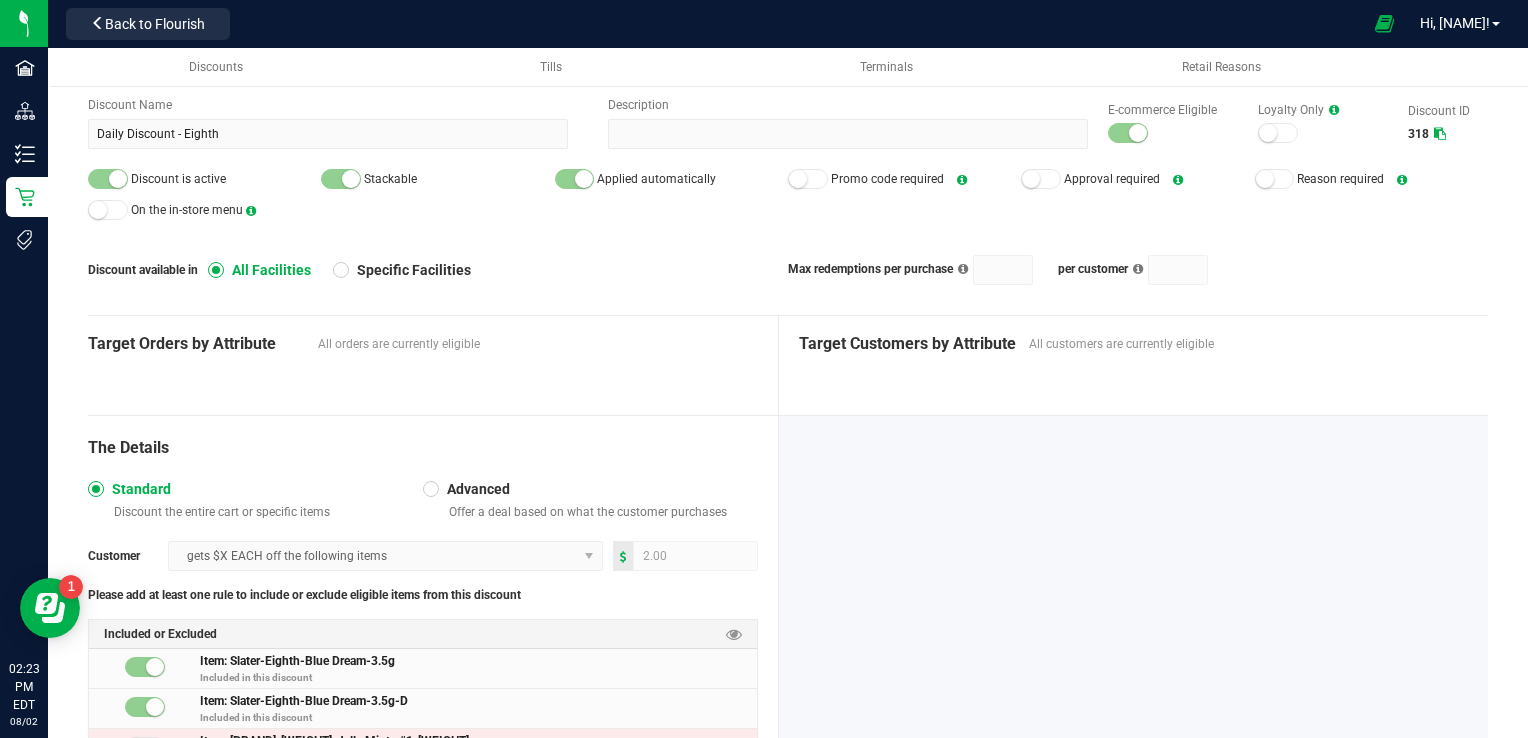 scroll, scrollTop: 231, scrollLeft: 0, axis: vertical 